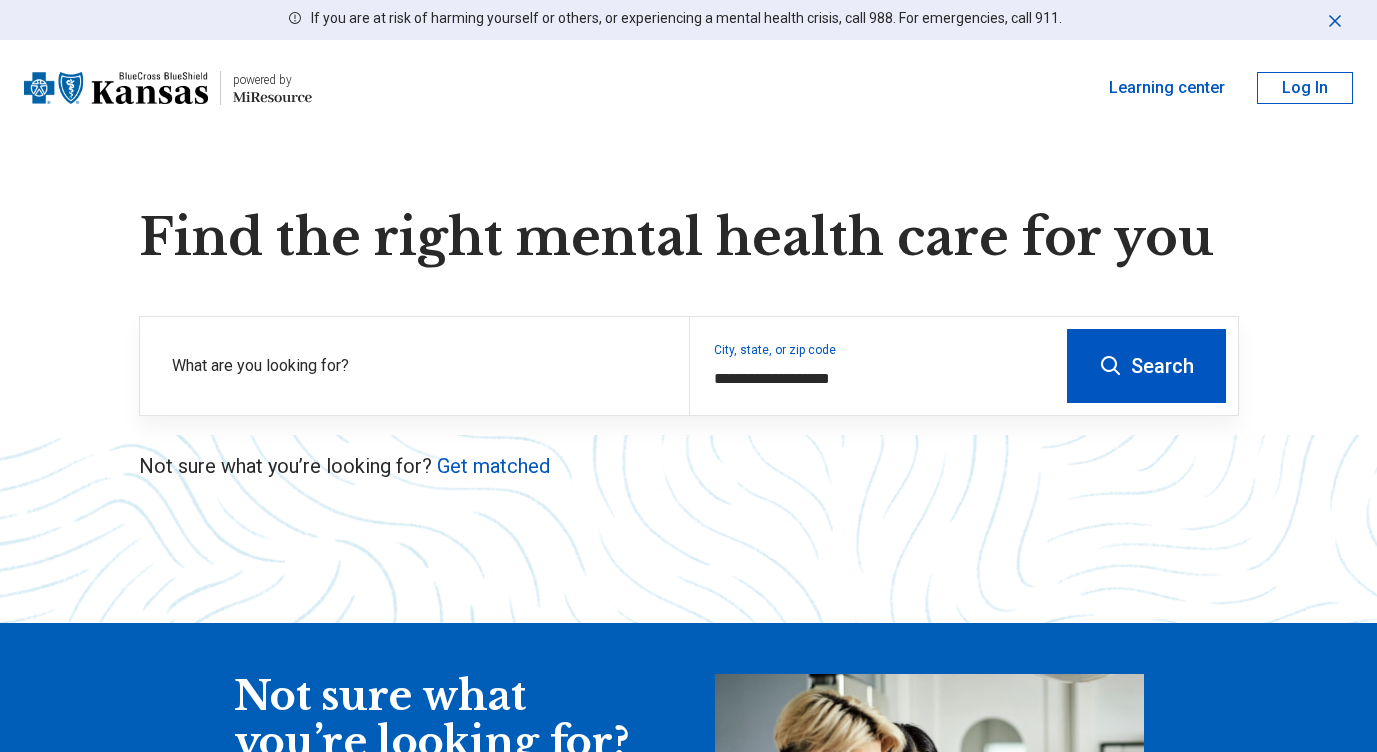 scroll, scrollTop: 0, scrollLeft: 0, axis: both 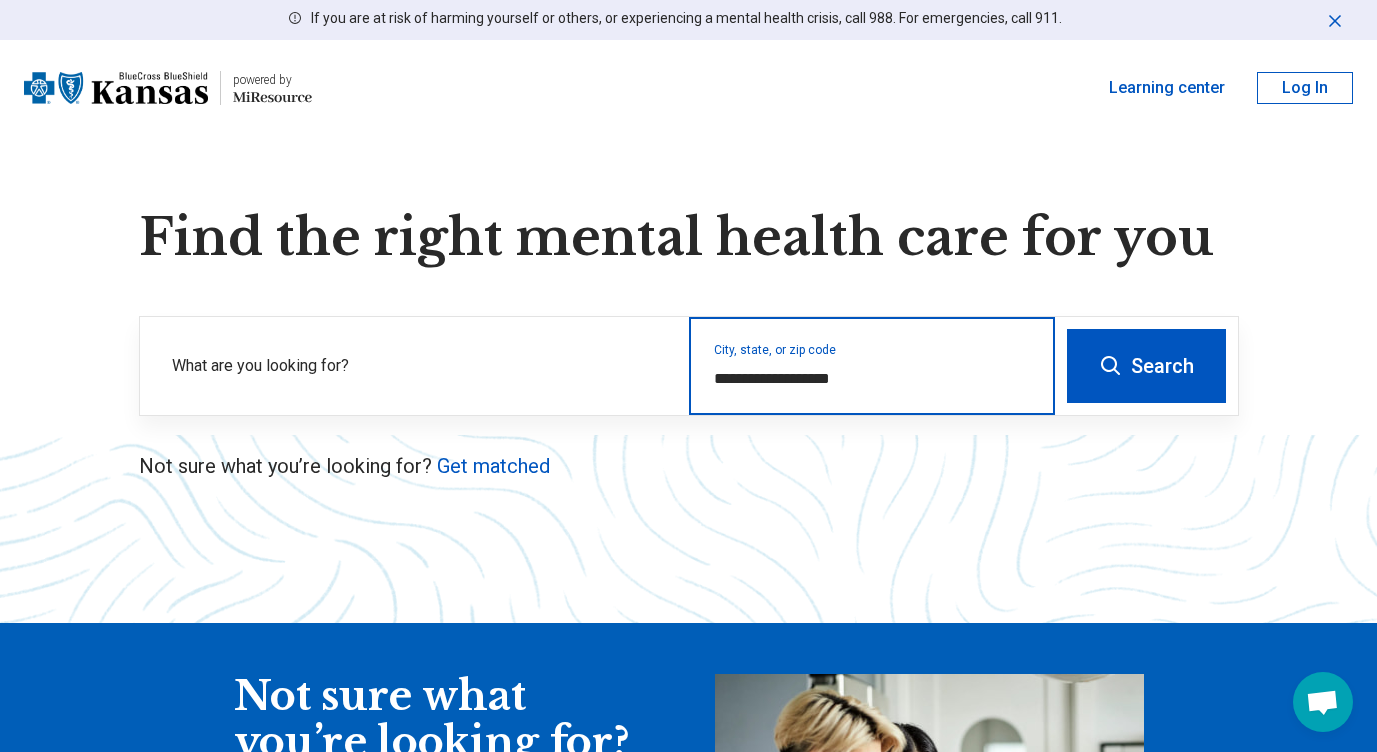 click on "**********" at bounding box center (872, 379) 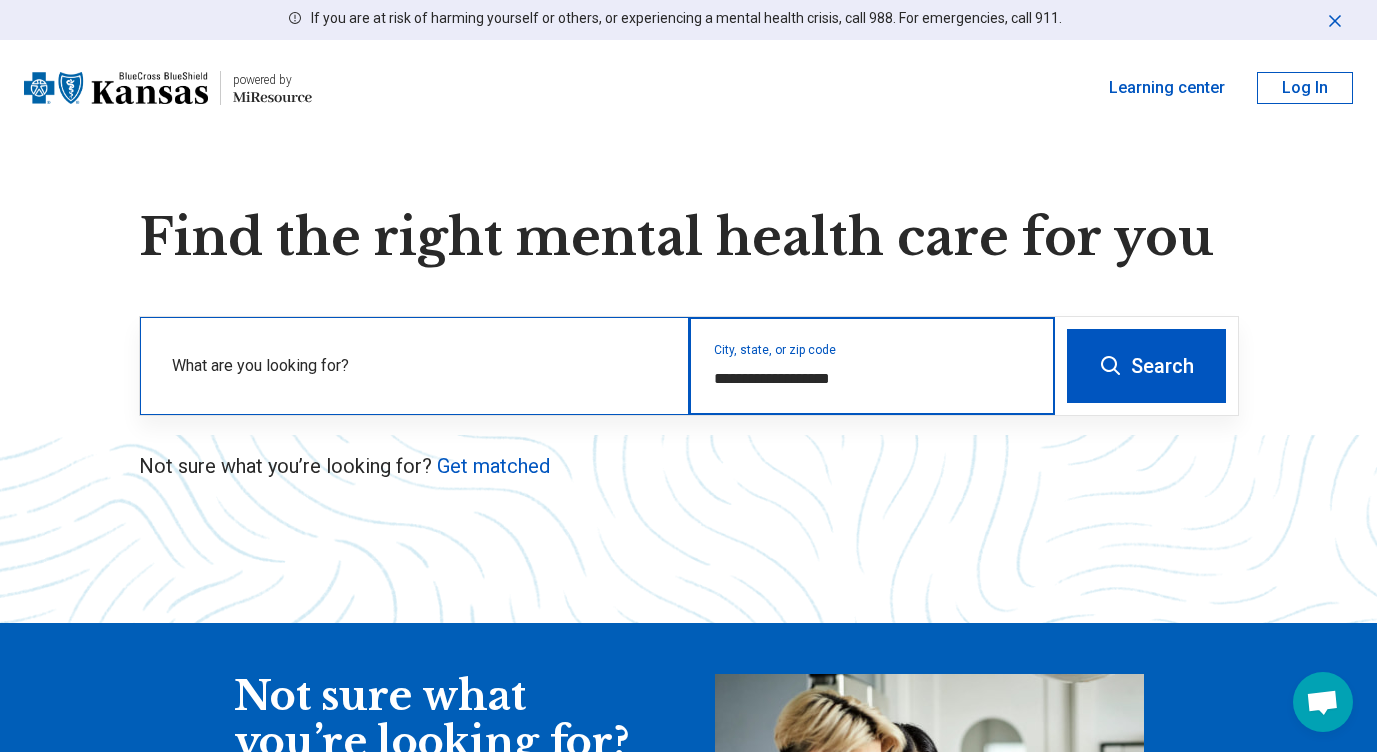 drag, startPoint x: 857, startPoint y: 373, endPoint x: 587, endPoint y: 377, distance: 270.02963 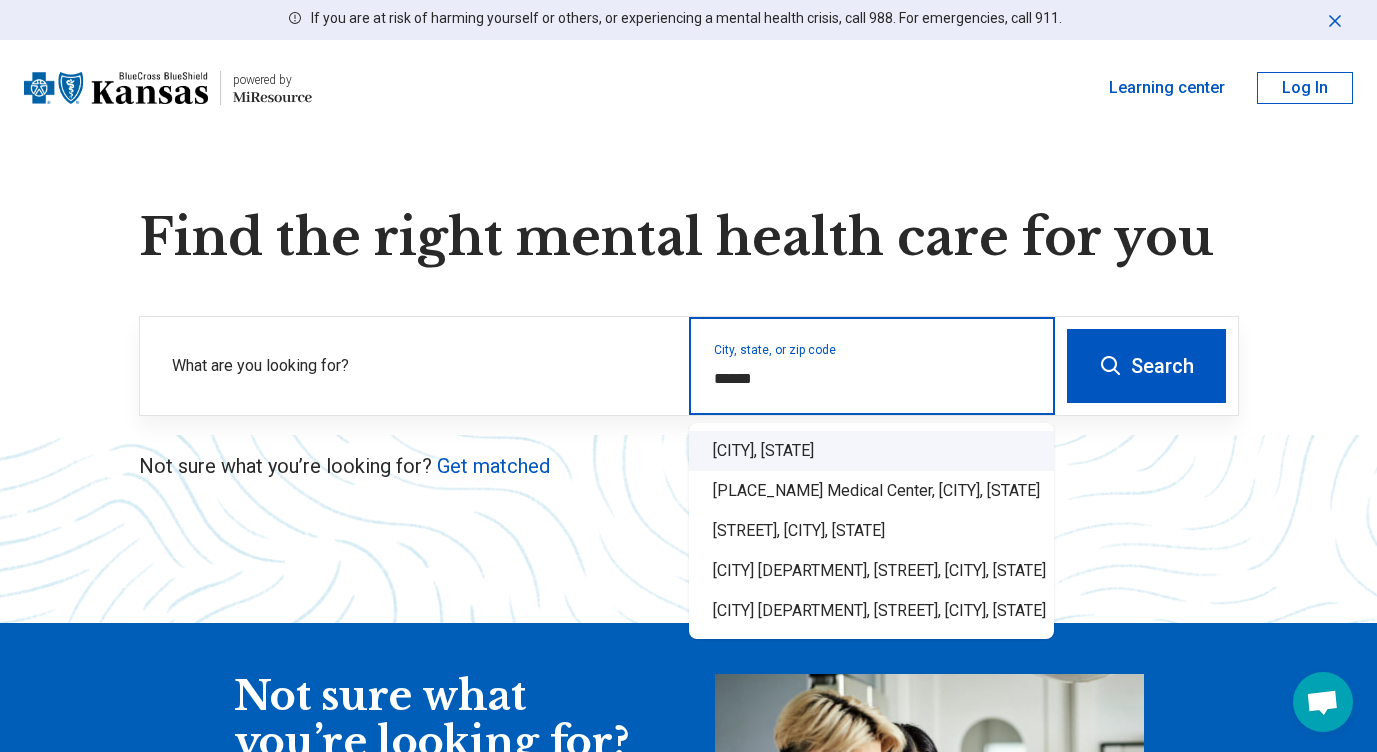 click on "[CITY], [STATE]" at bounding box center (871, 451) 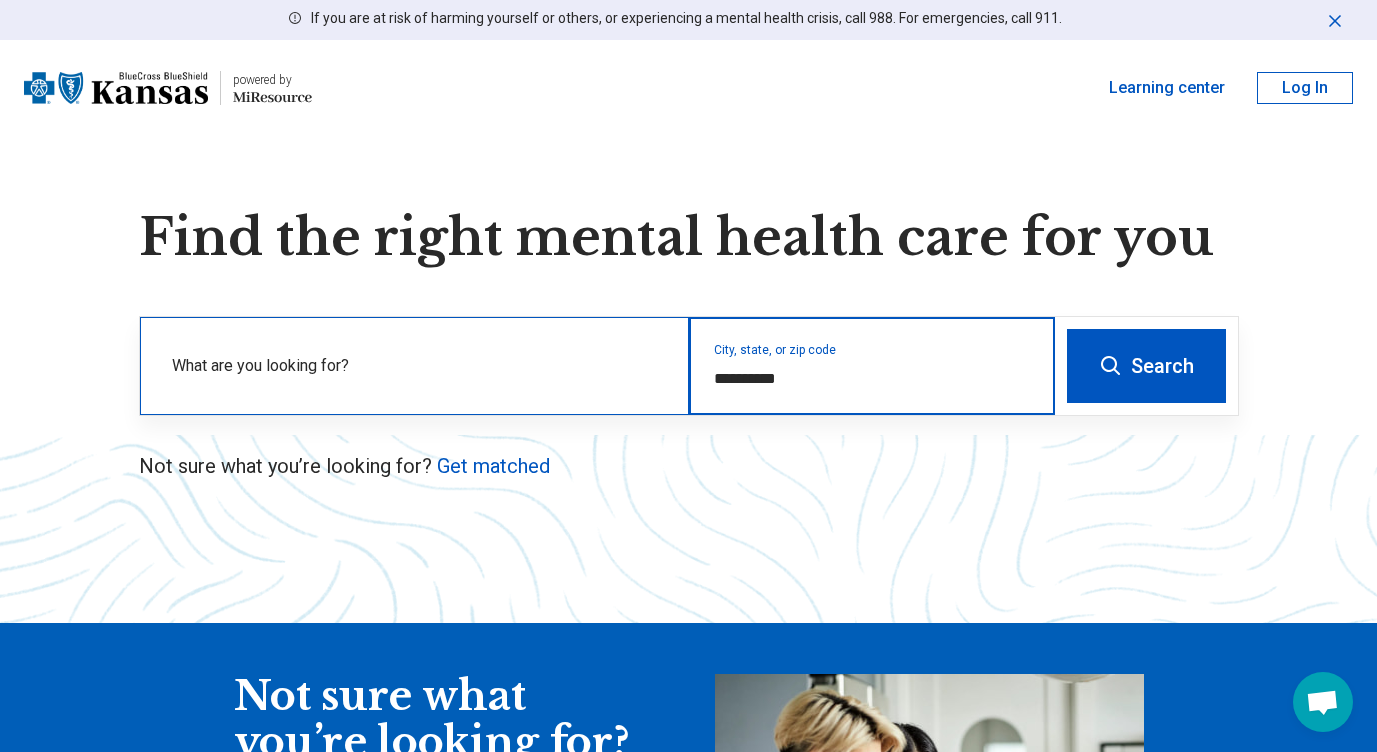 type on "**********" 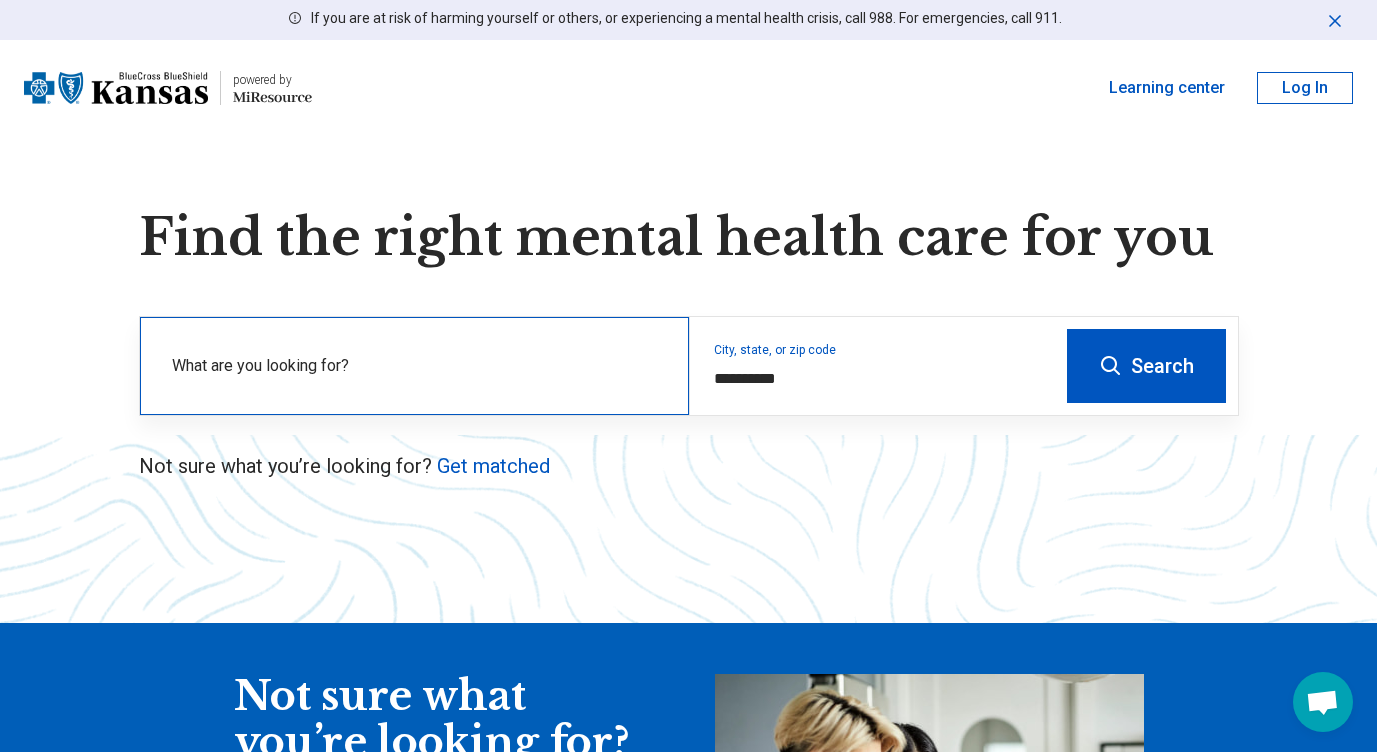 click on "What are you looking for?" at bounding box center [418, 366] 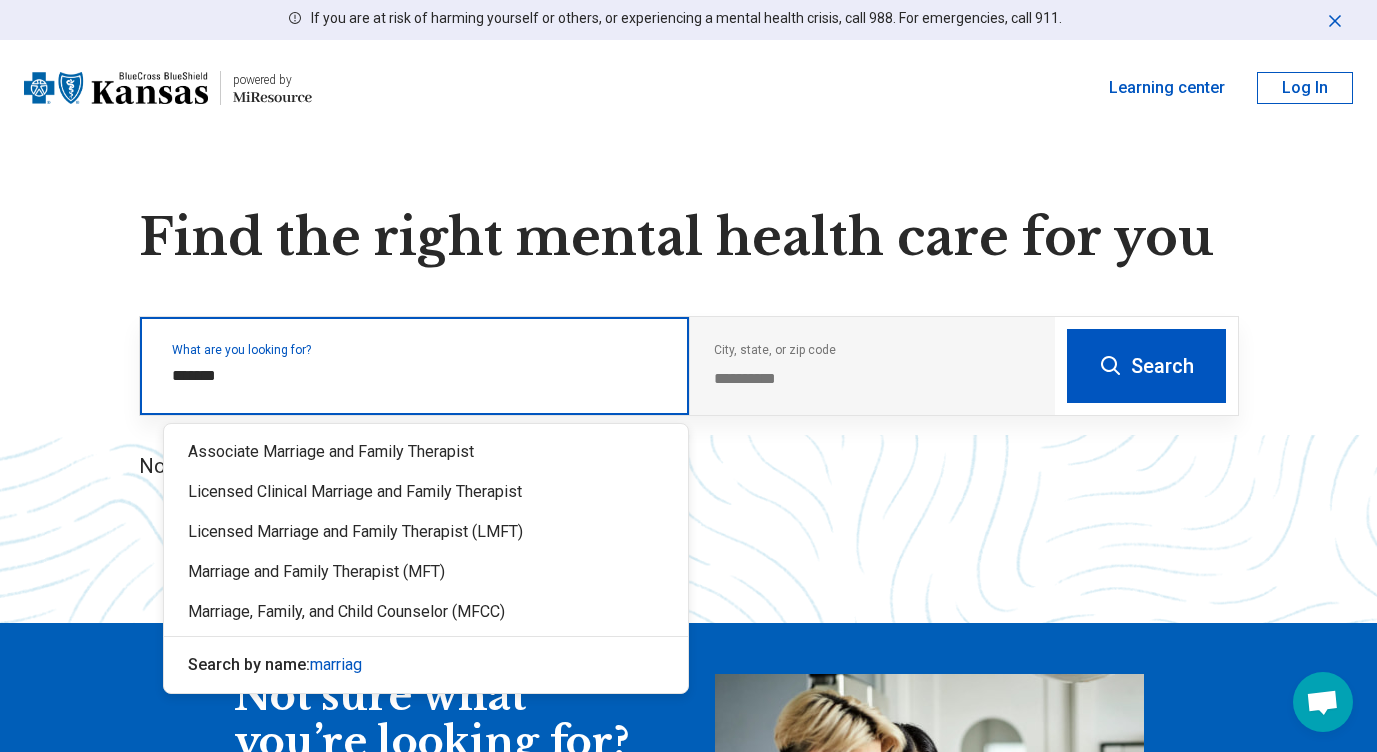 type on "********" 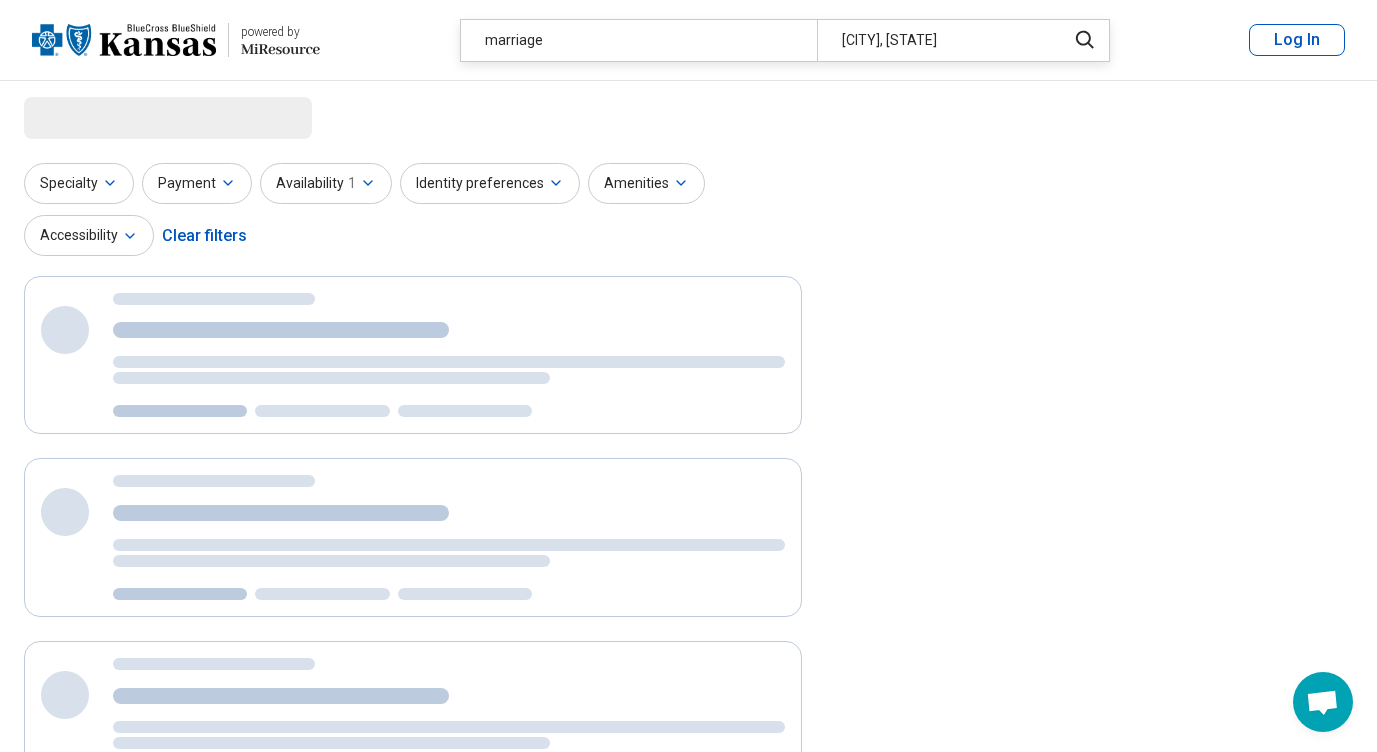 select on "***" 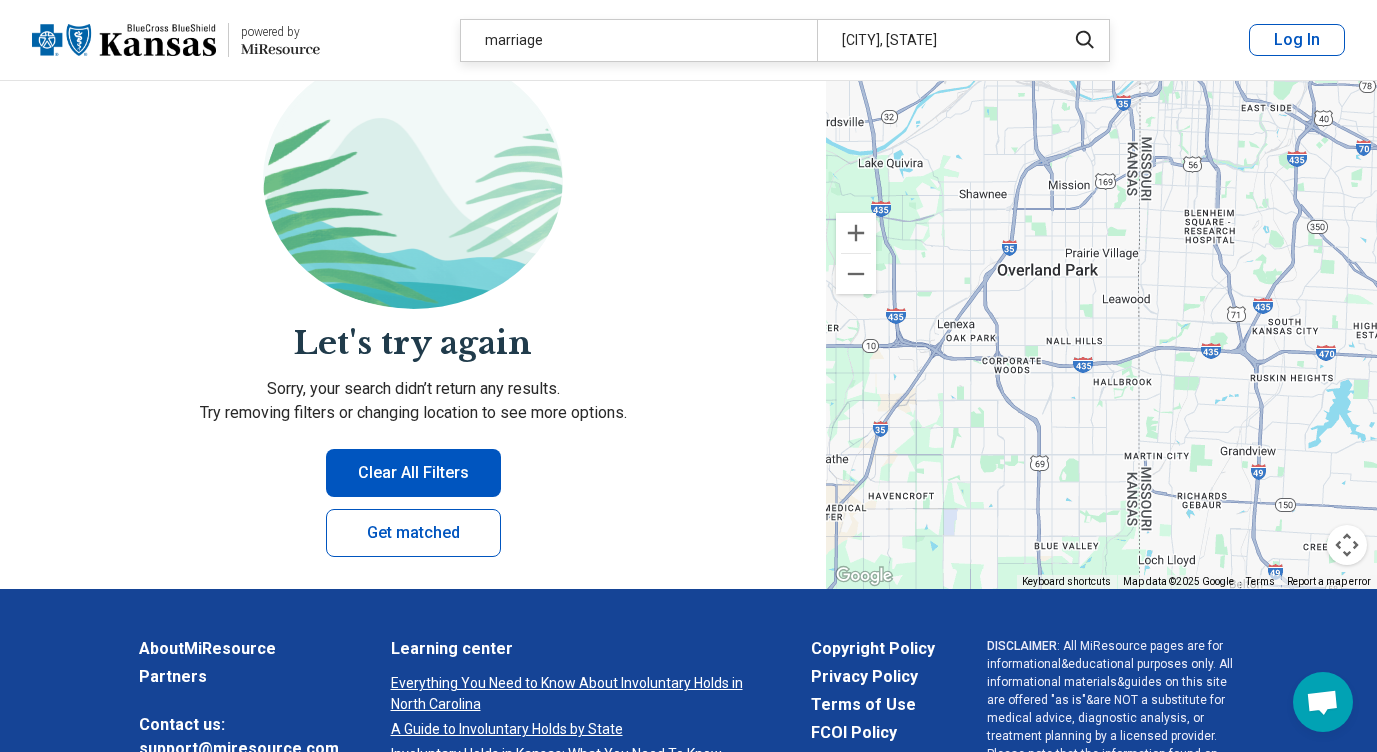 scroll, scrollTop: 300, scrollLeft: 0, axis: vertical 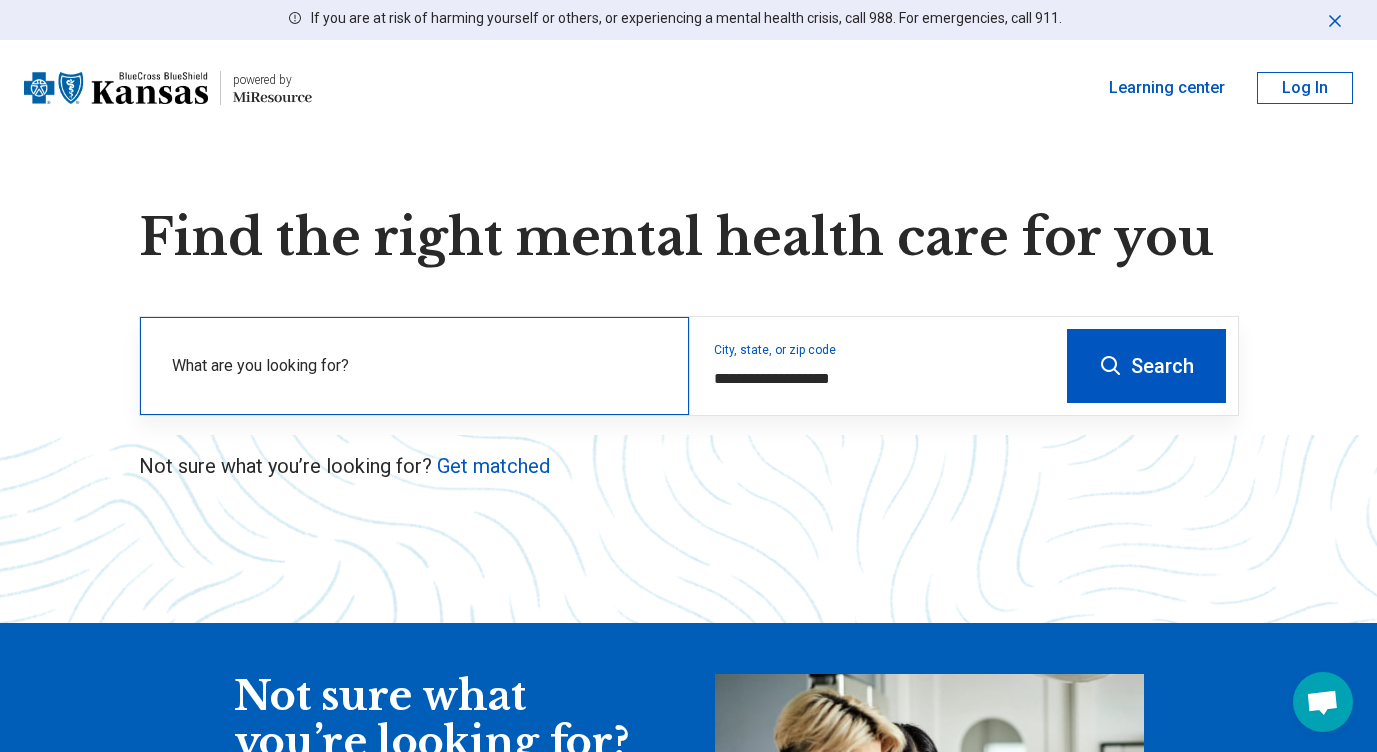 click on "What are you looking for?" at bounding box center (414, 366) 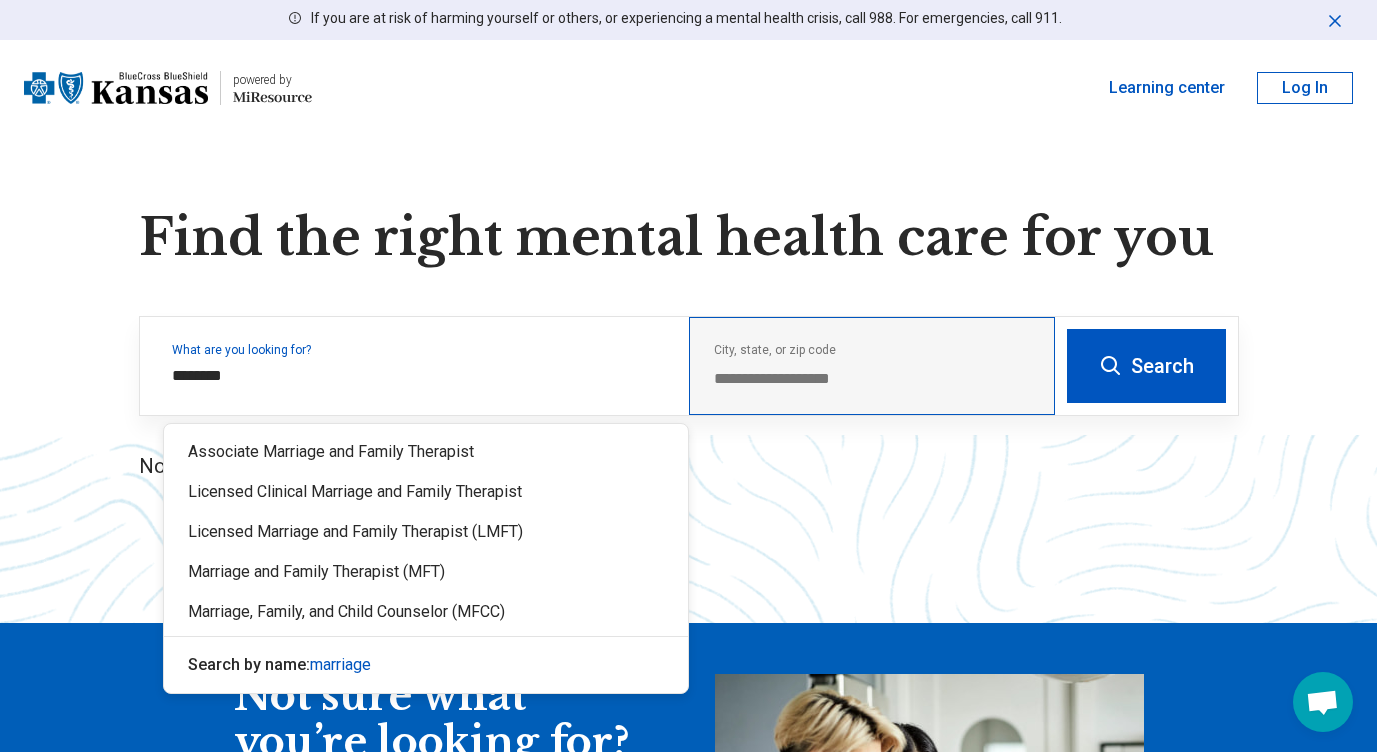 click on "**********" at bounding box center (872, 366) 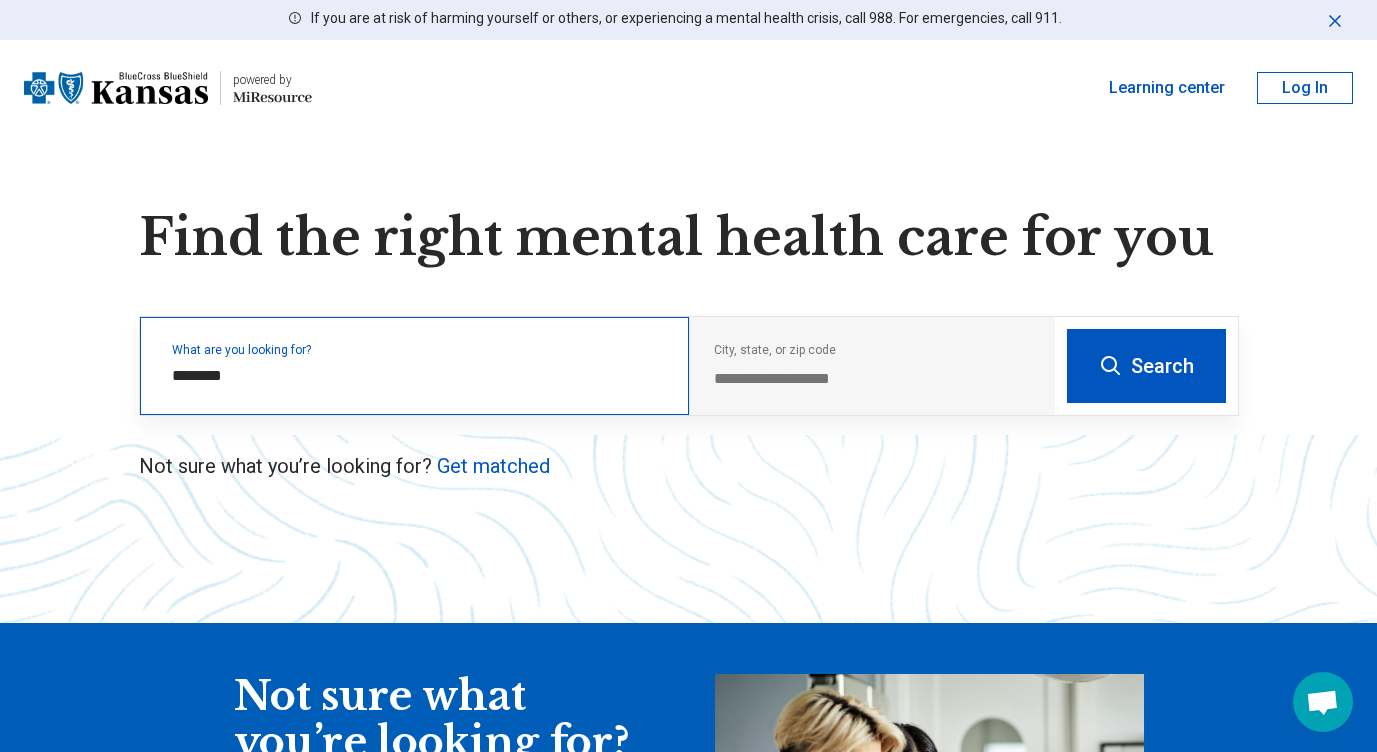 click on "What are you looking for? ********" at bounding box center (414, 366) 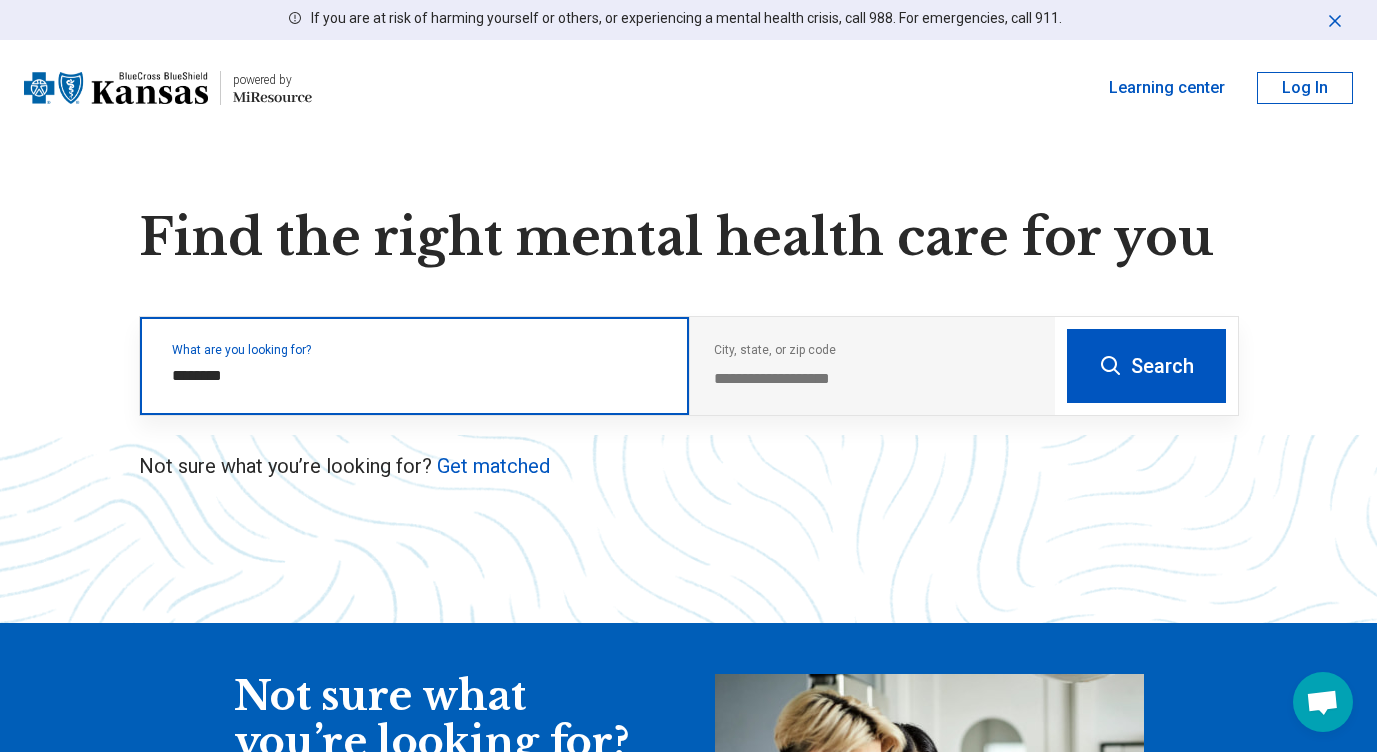 click on "********" at bounding box center (418, 376) 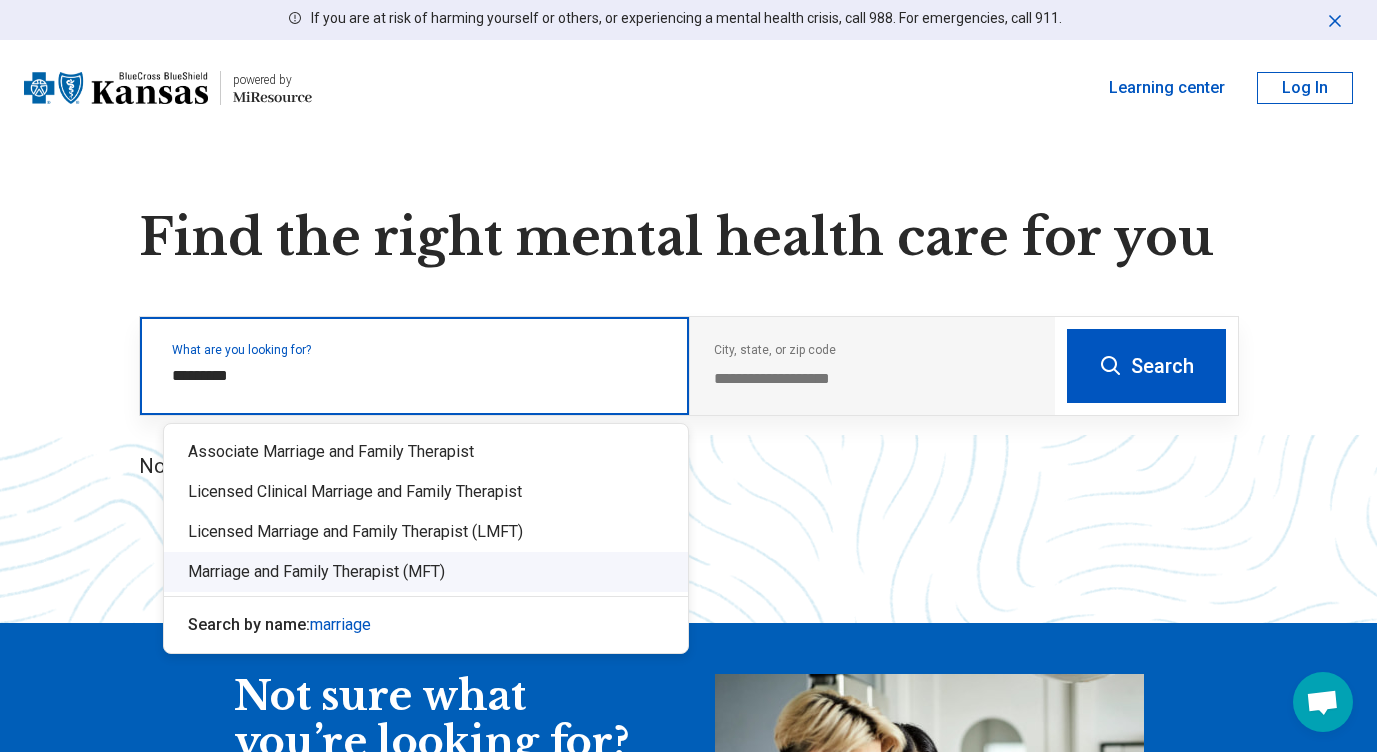 click on "Marriage and Family Therapist (MFT)" at bounding box center (426, 572) 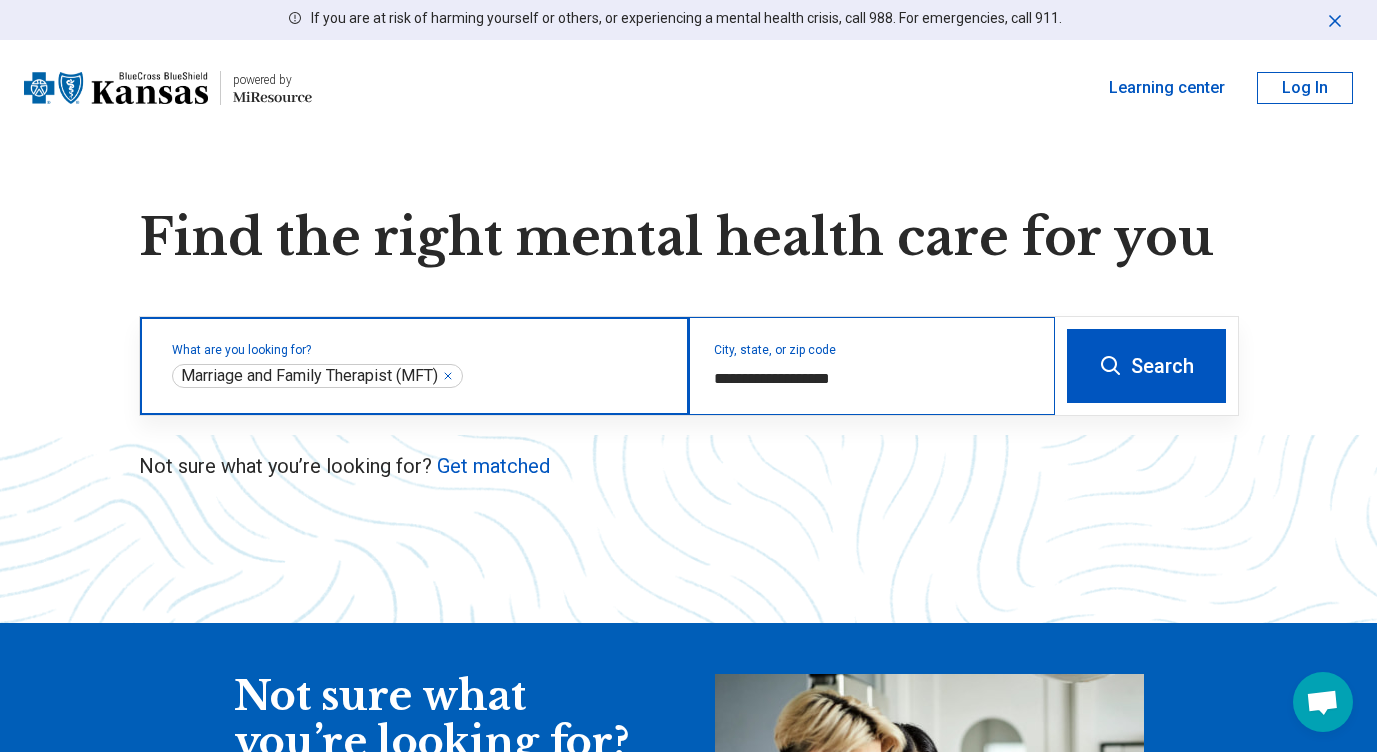 type 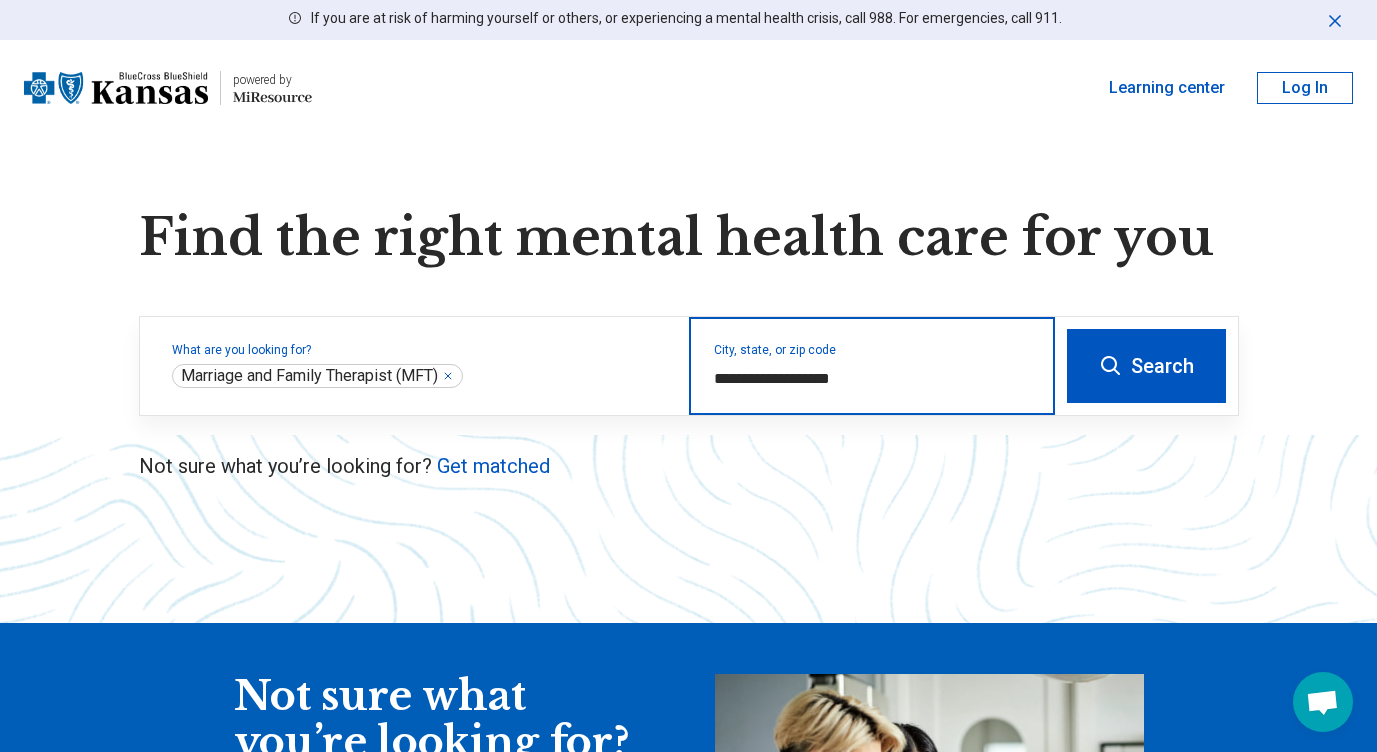 click on "**********" at bounding box center [872, 379] 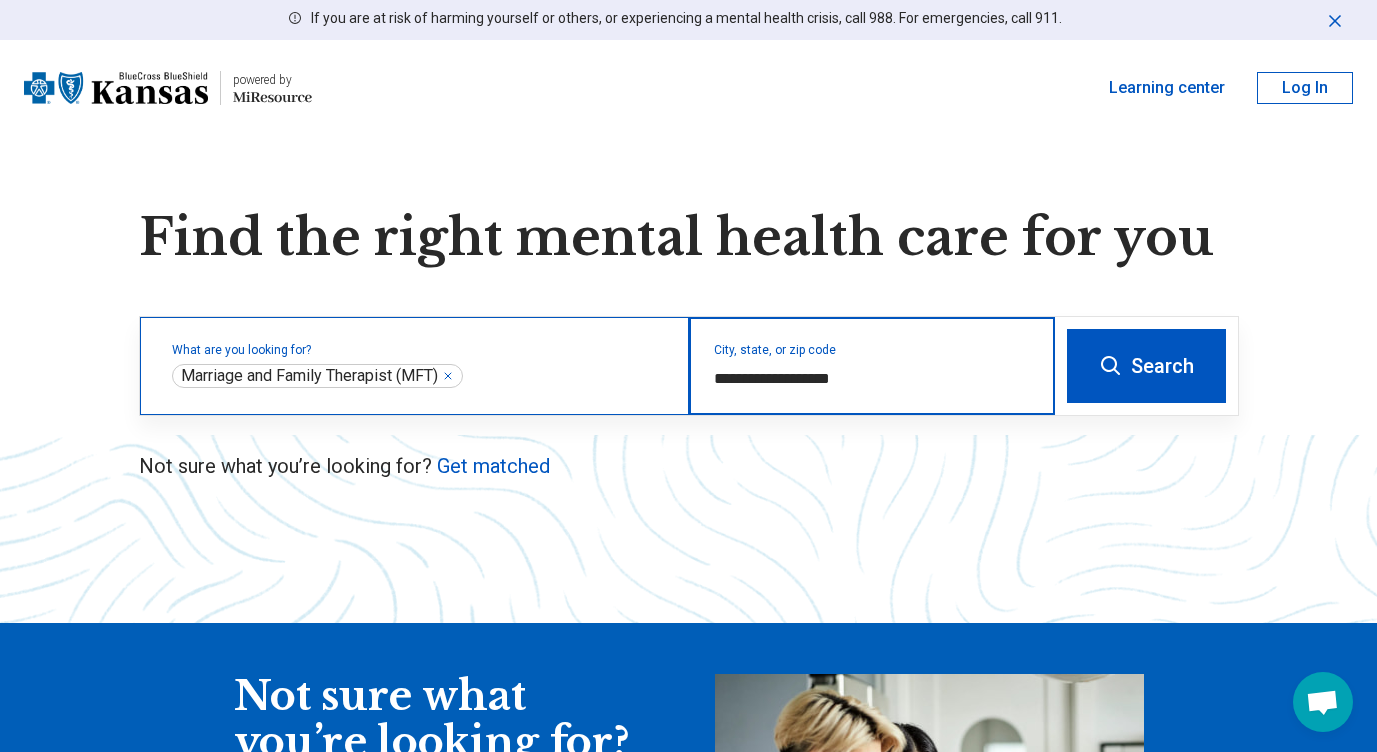 drag, startPoint x: 845, startPoint y: 376, endPoint x: 654, endPoint y: 364, distance: 191.37659 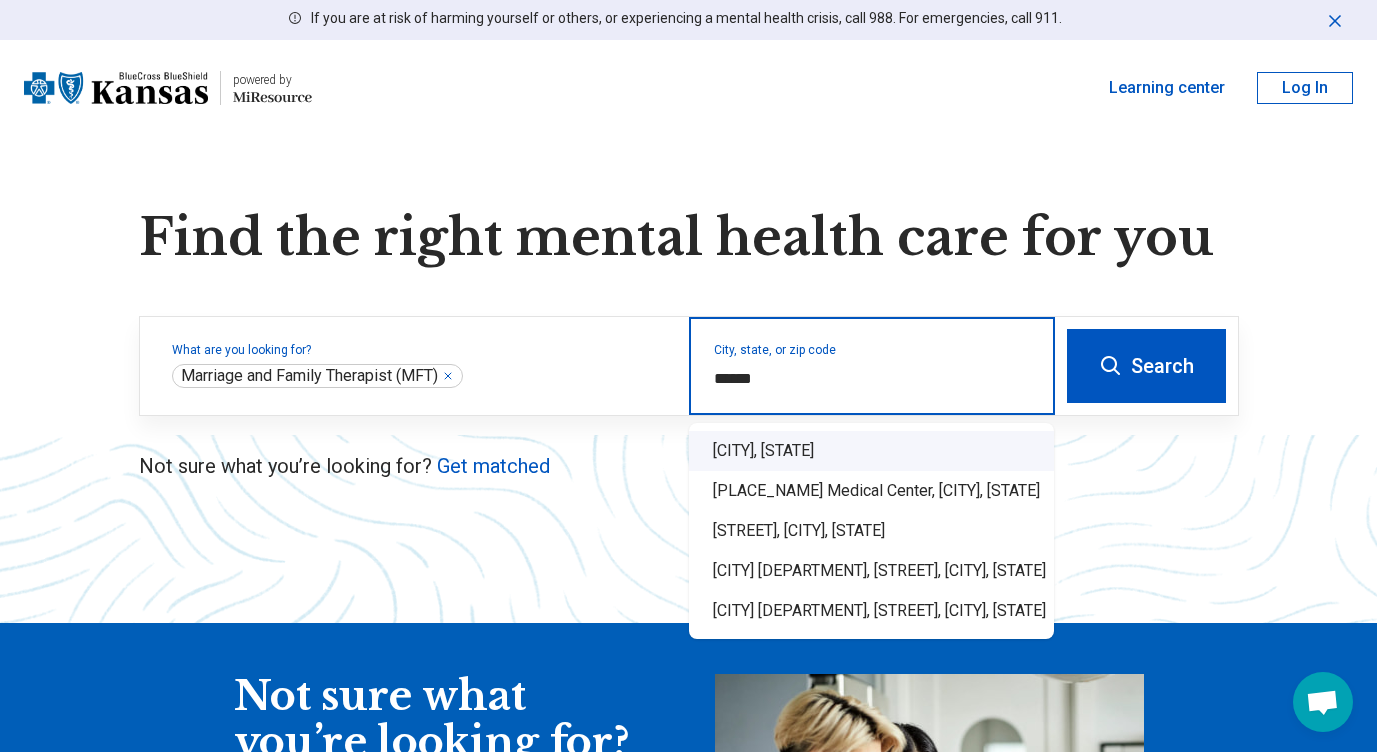 click on "[CITY], [STATE]" at bounding box center (871, 451) 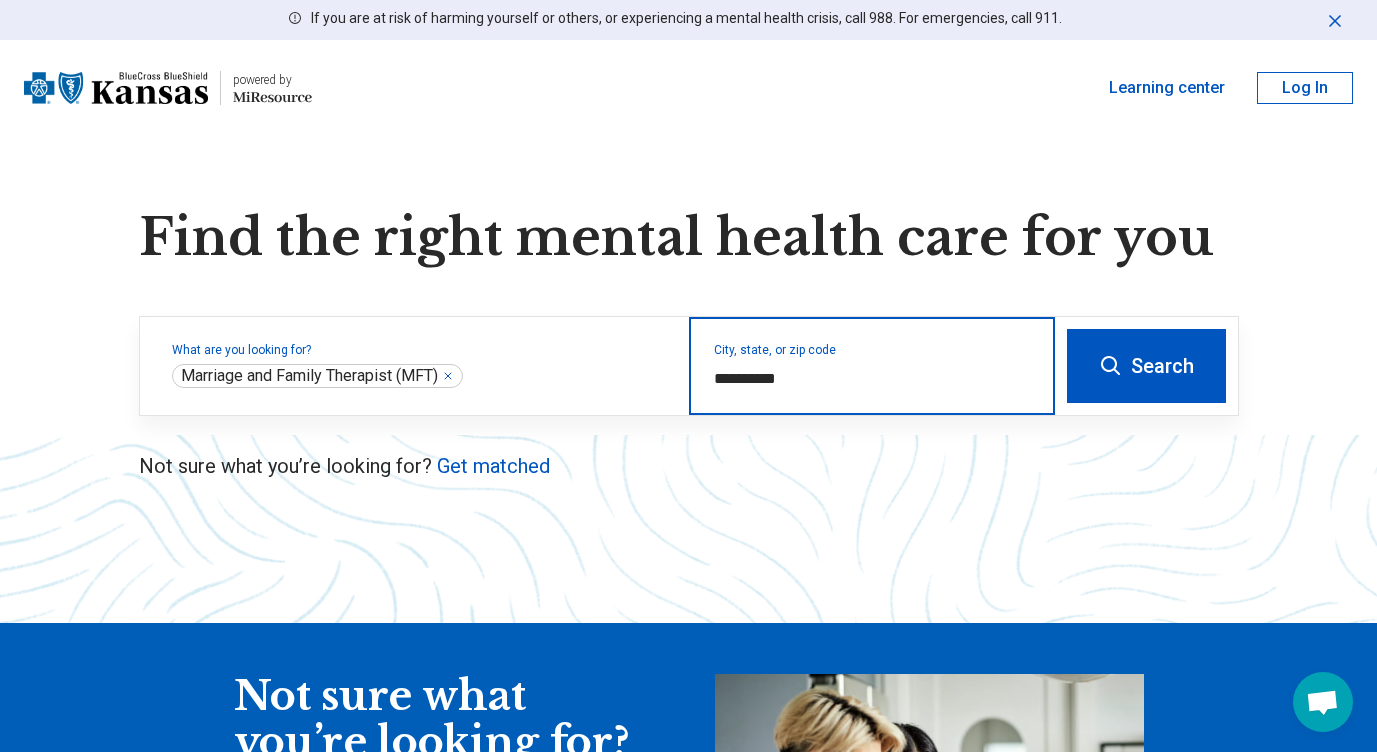 type on "**********" 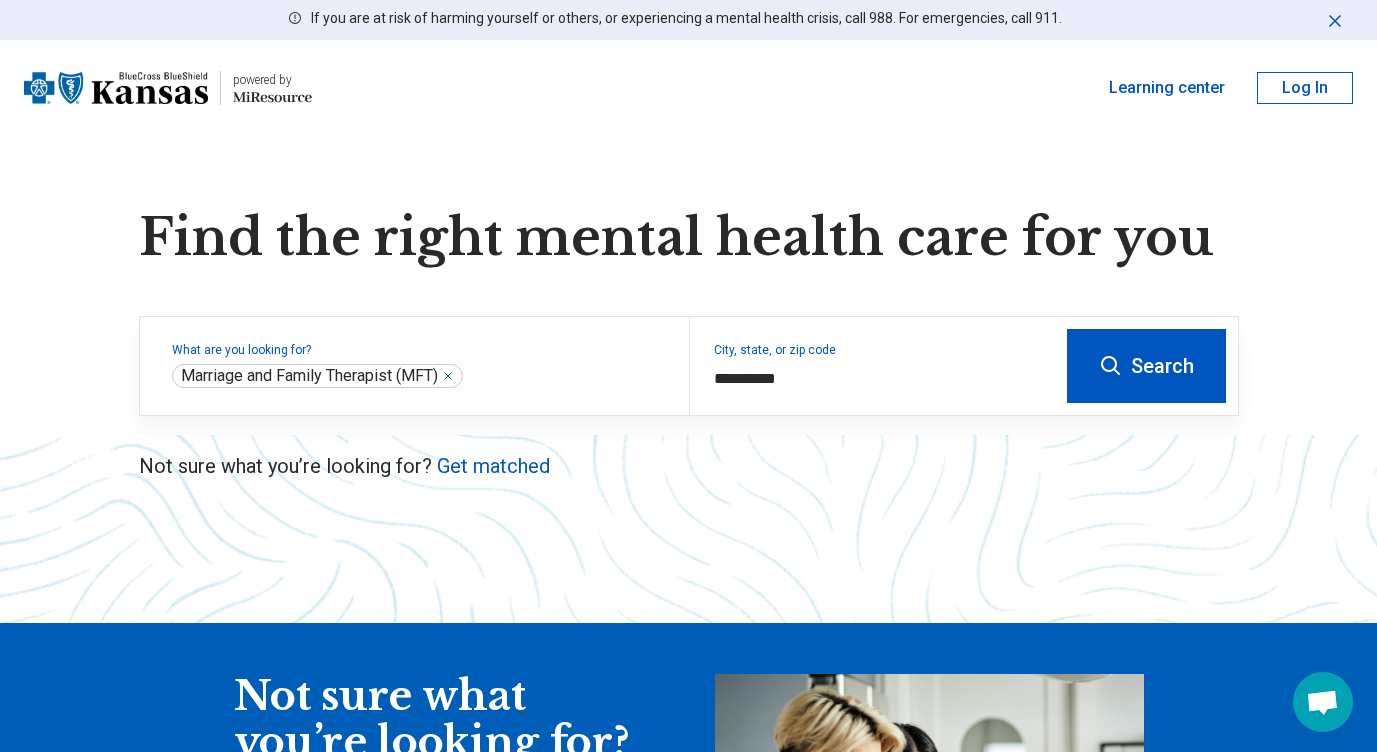 click on "Search" at bounding box center [1146, 366] 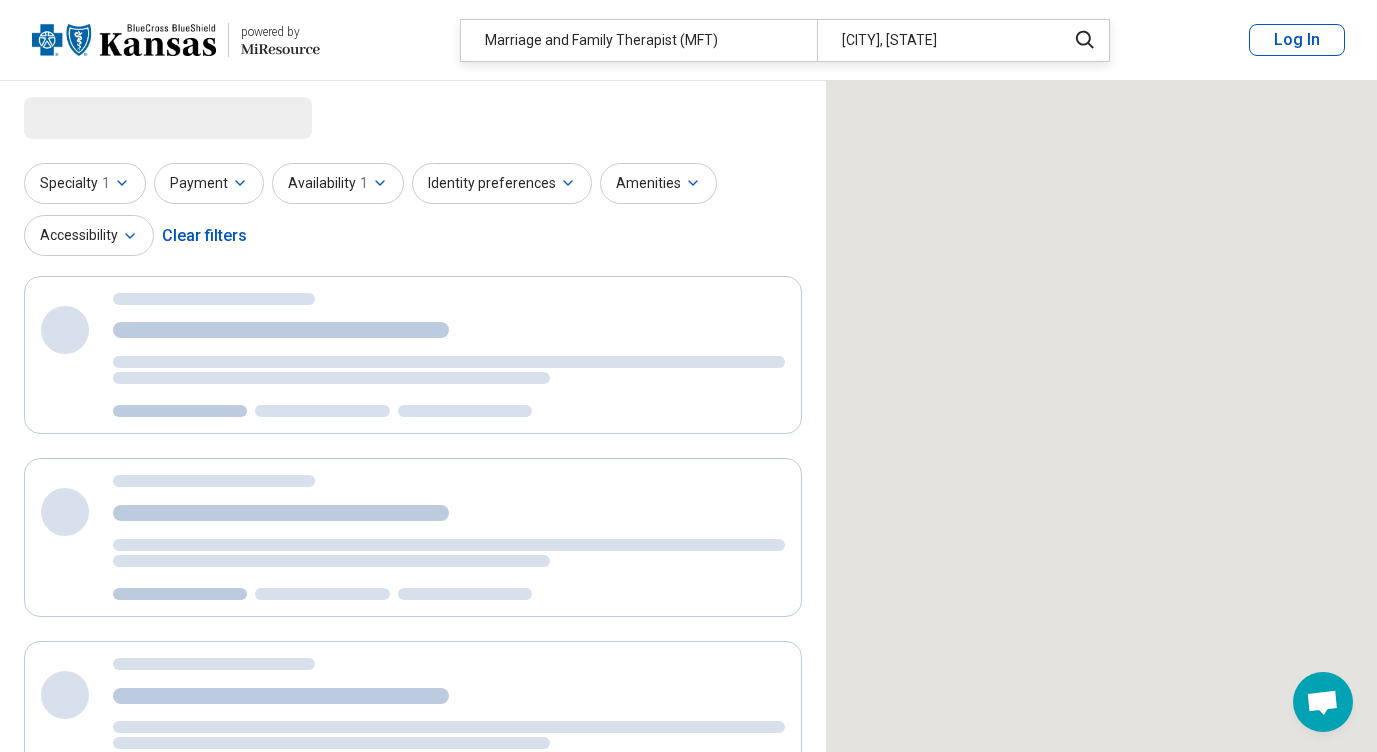 select on "***" 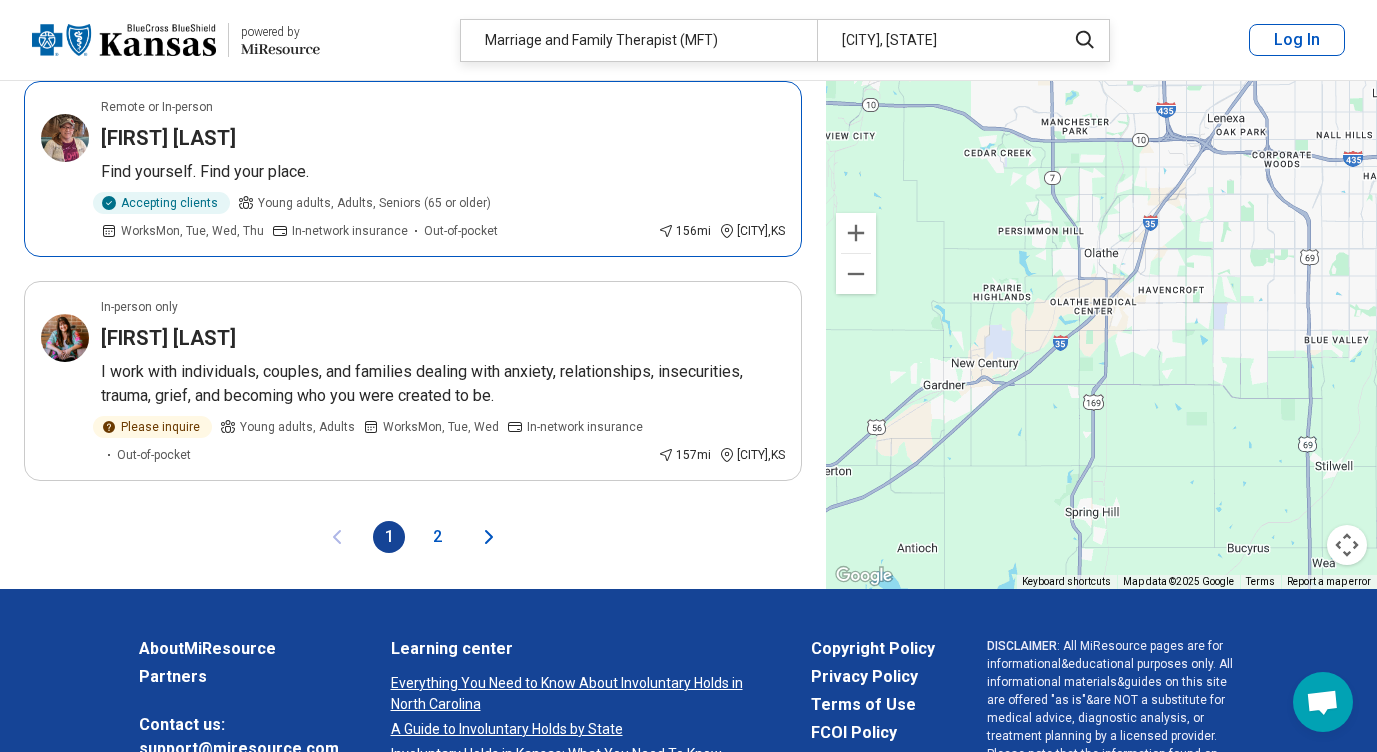 scroll, scrollTop: 4200, scrollLeft: 0, axis: vertical 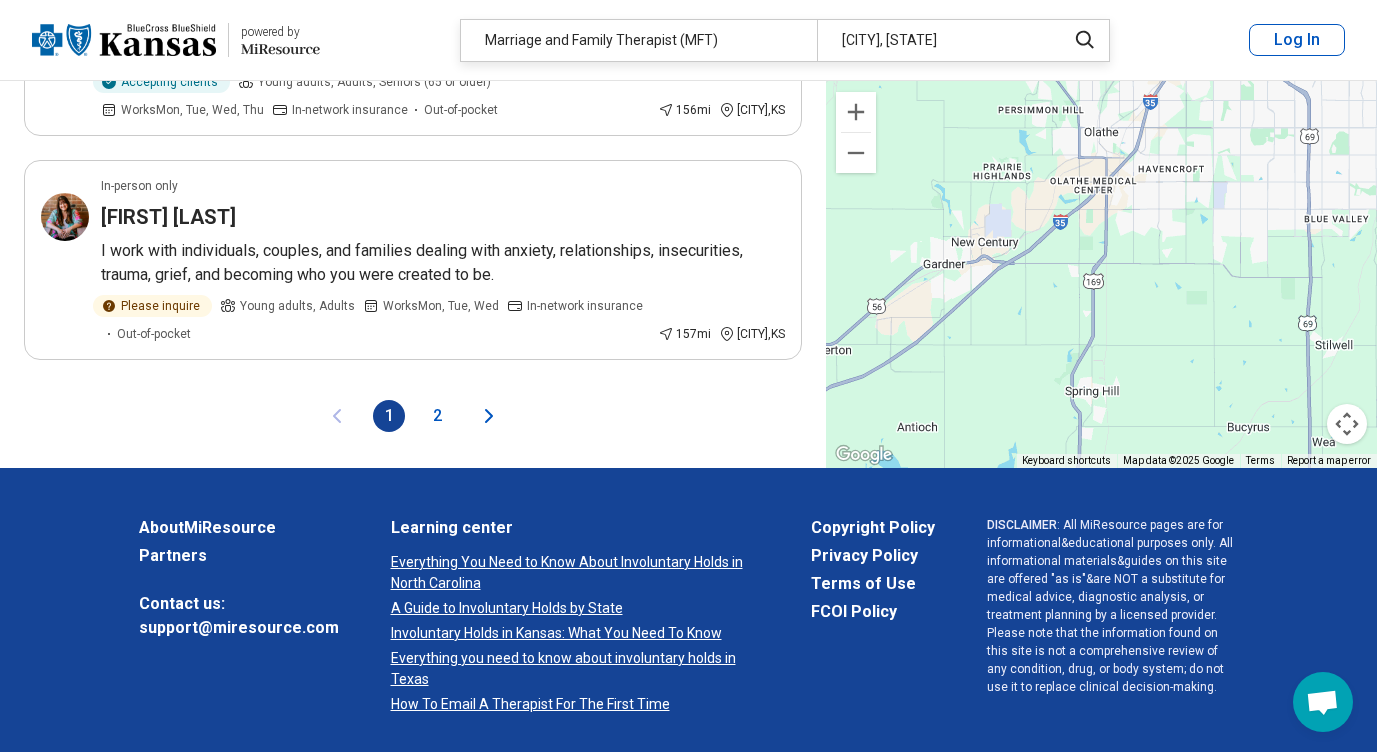 click on "2" at bounding box center [437, 416] 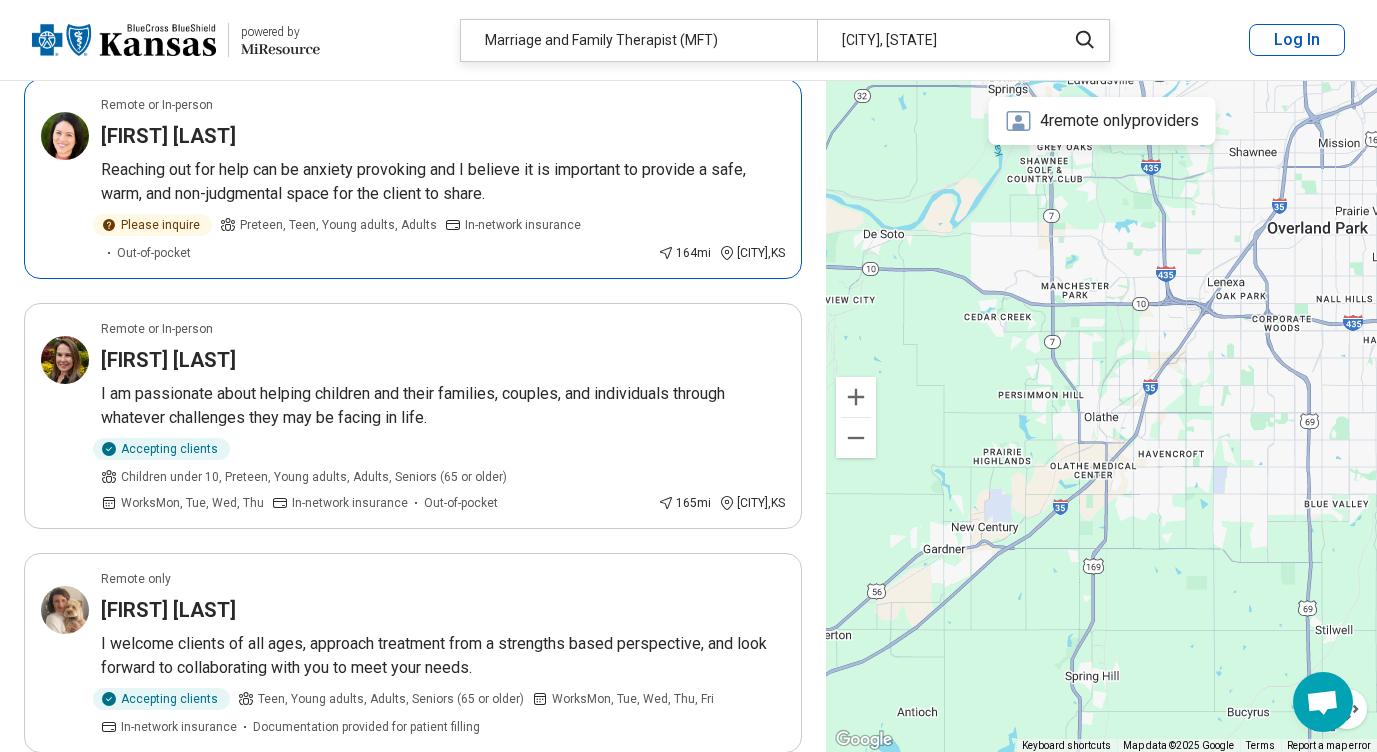 scroll, scrollTop: 2300, scrollLeft: 0, axis: vertical 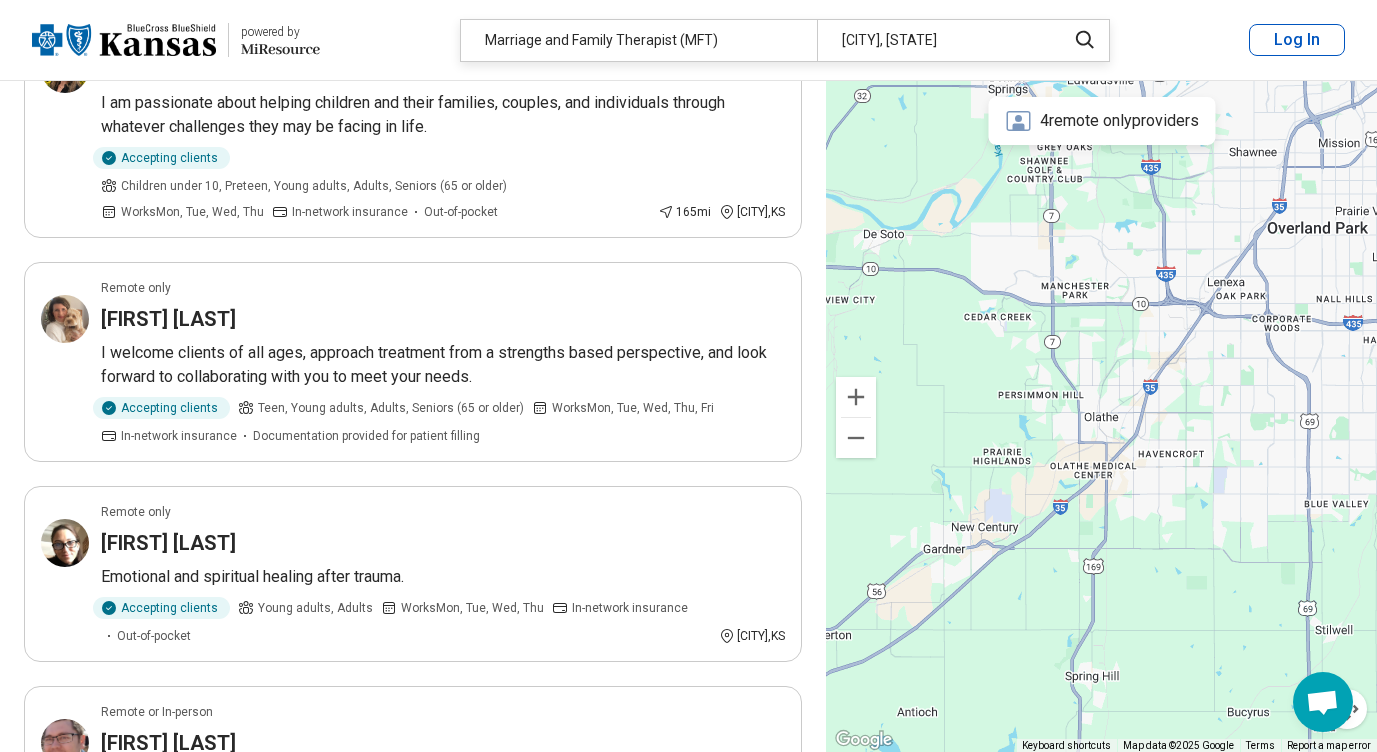 click on "4  remote only  providers" at bounding box center (1101, 121) 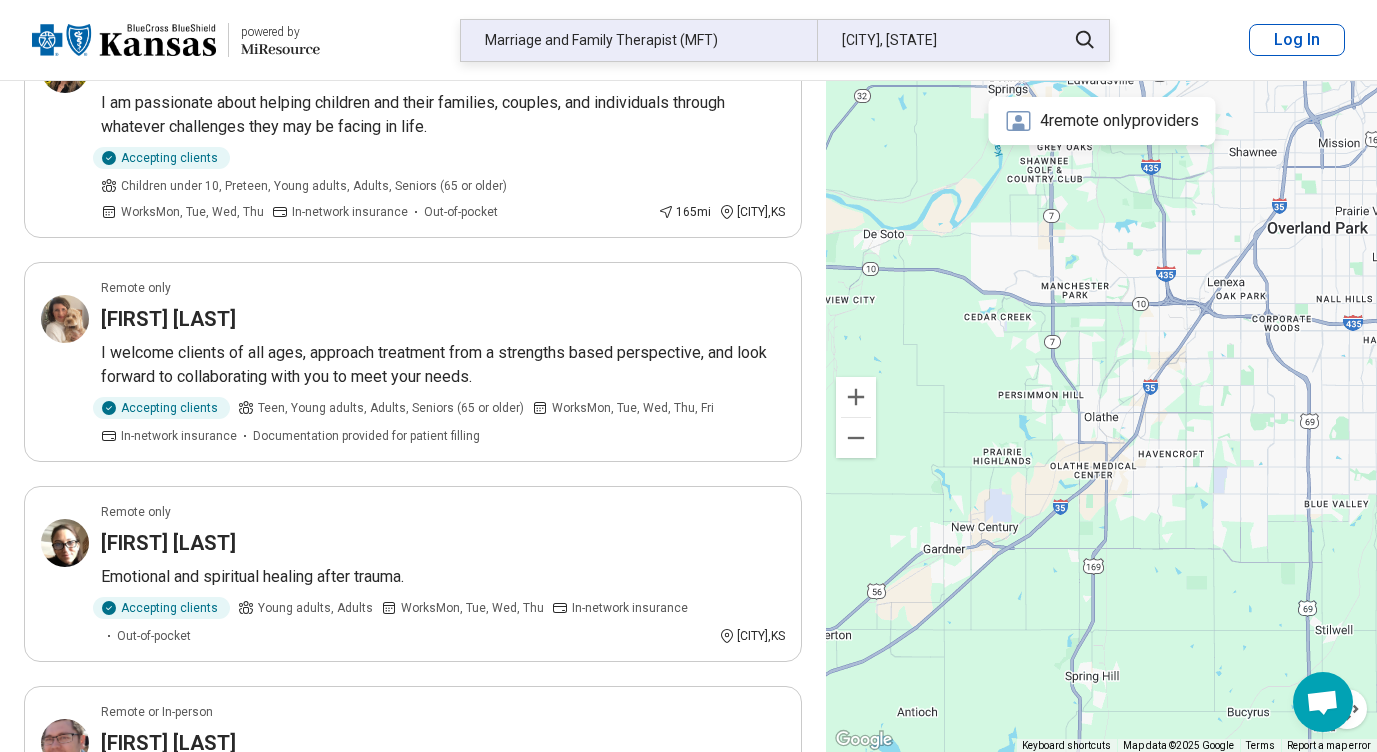 click on "[CITY], [STATE]" at bounding box center (935, 40) 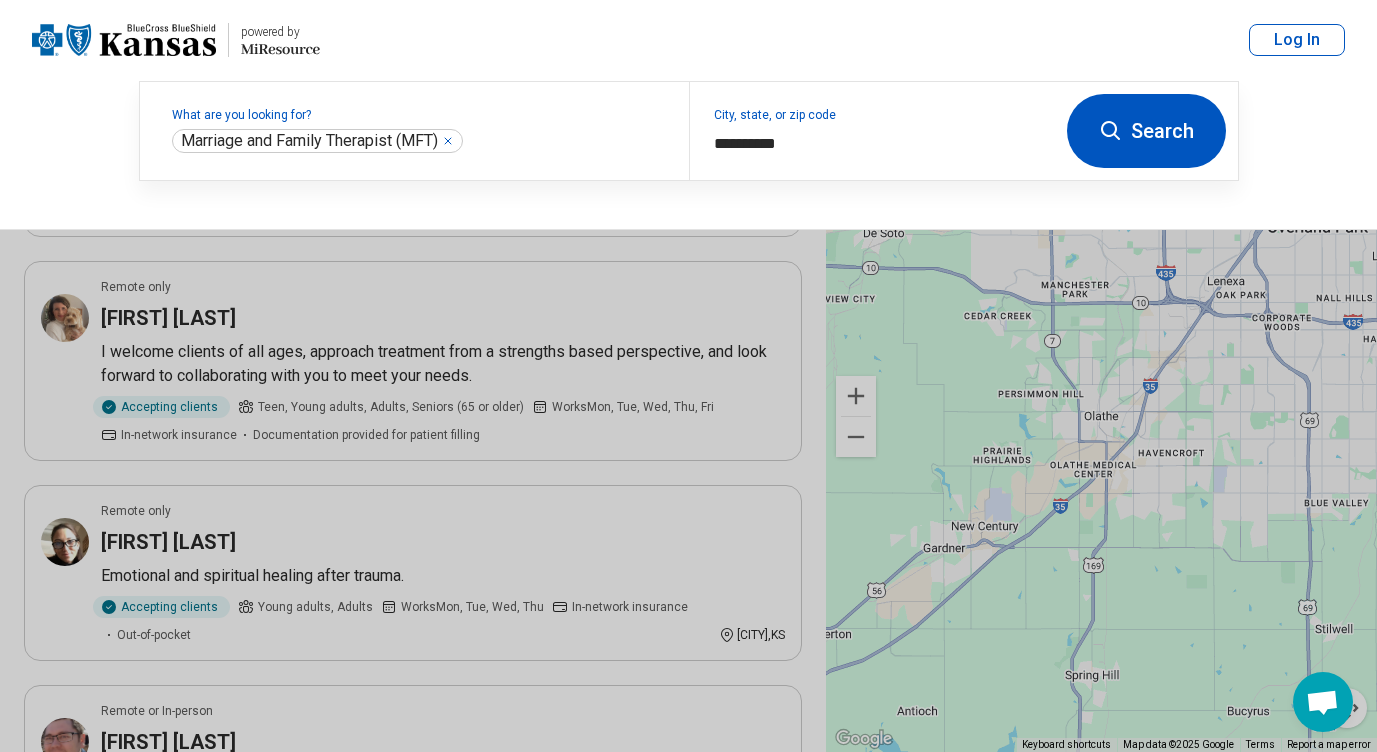 scroll, scrollTop: 2299, scrollLeft: 0, axis: vertical 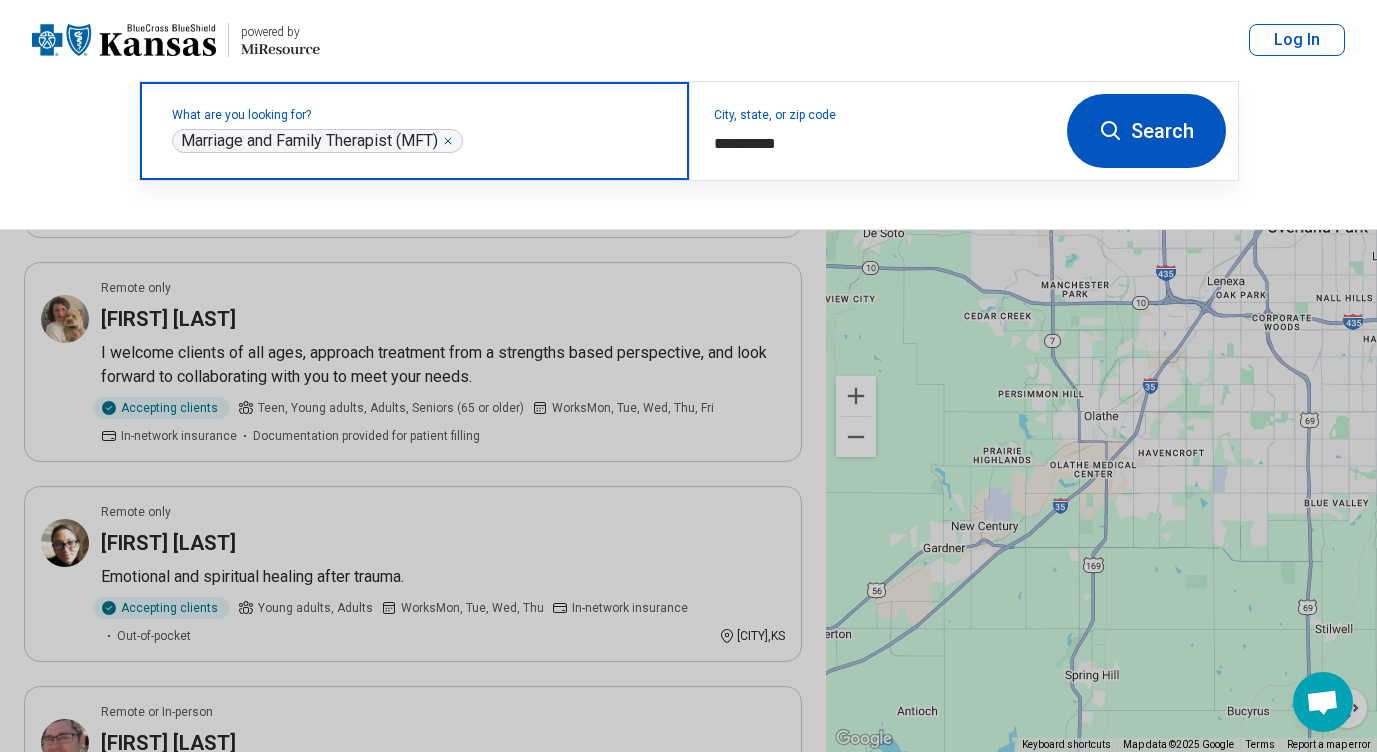 click 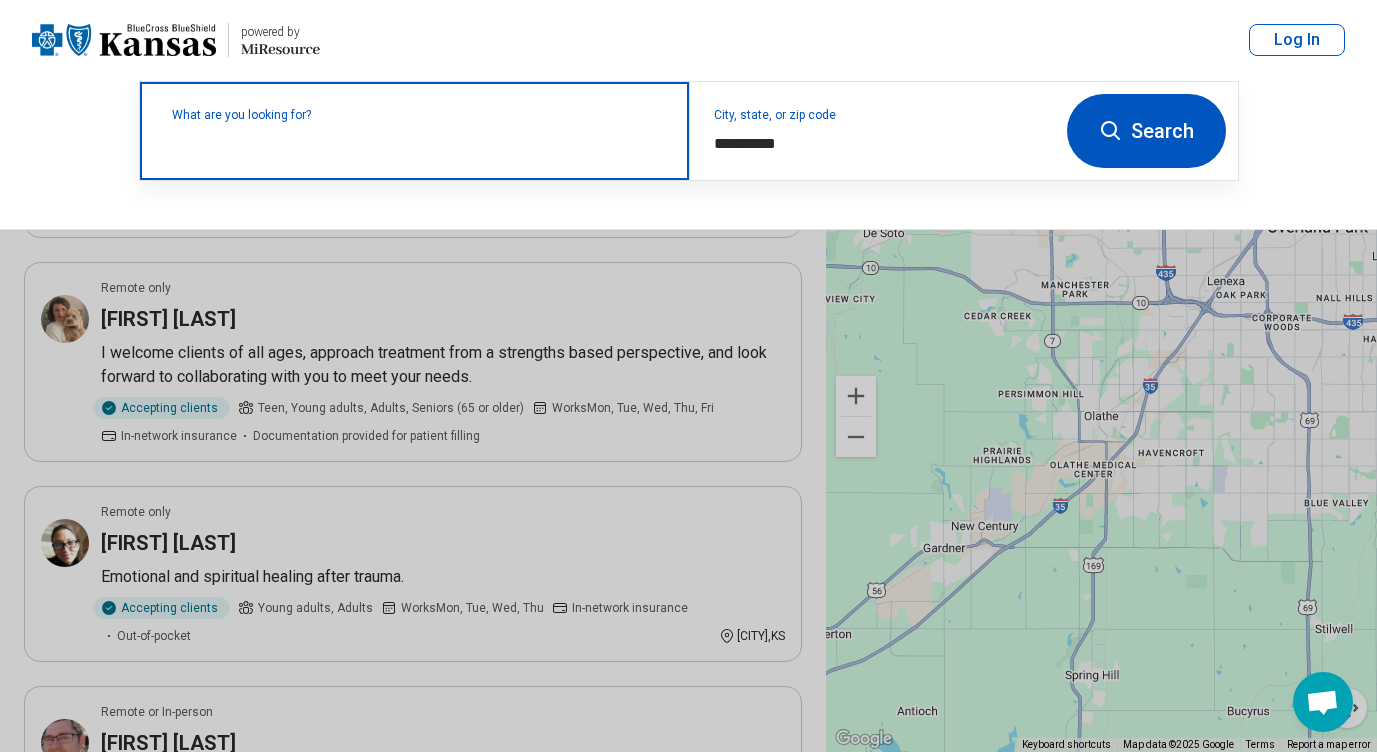 click on "What are you looking for?" at bounding box center (418, 115) 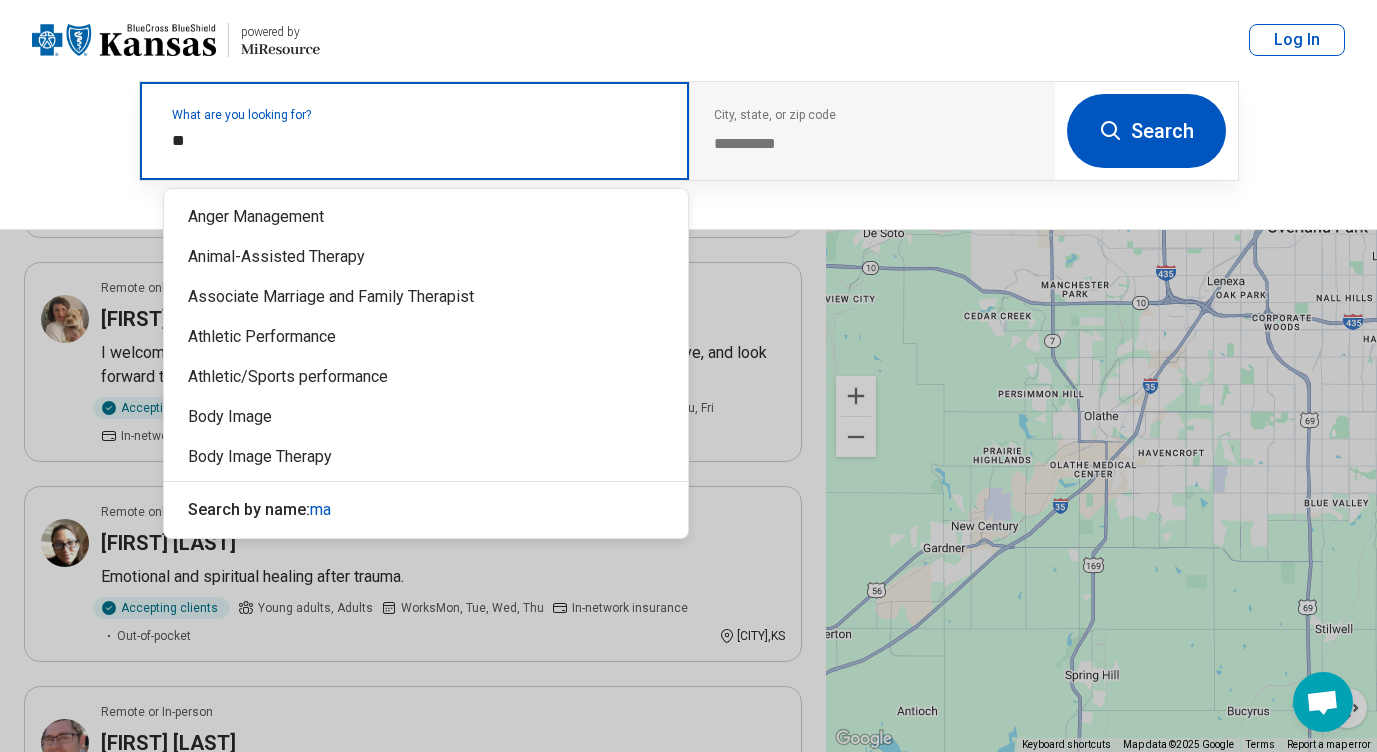 type on "*" 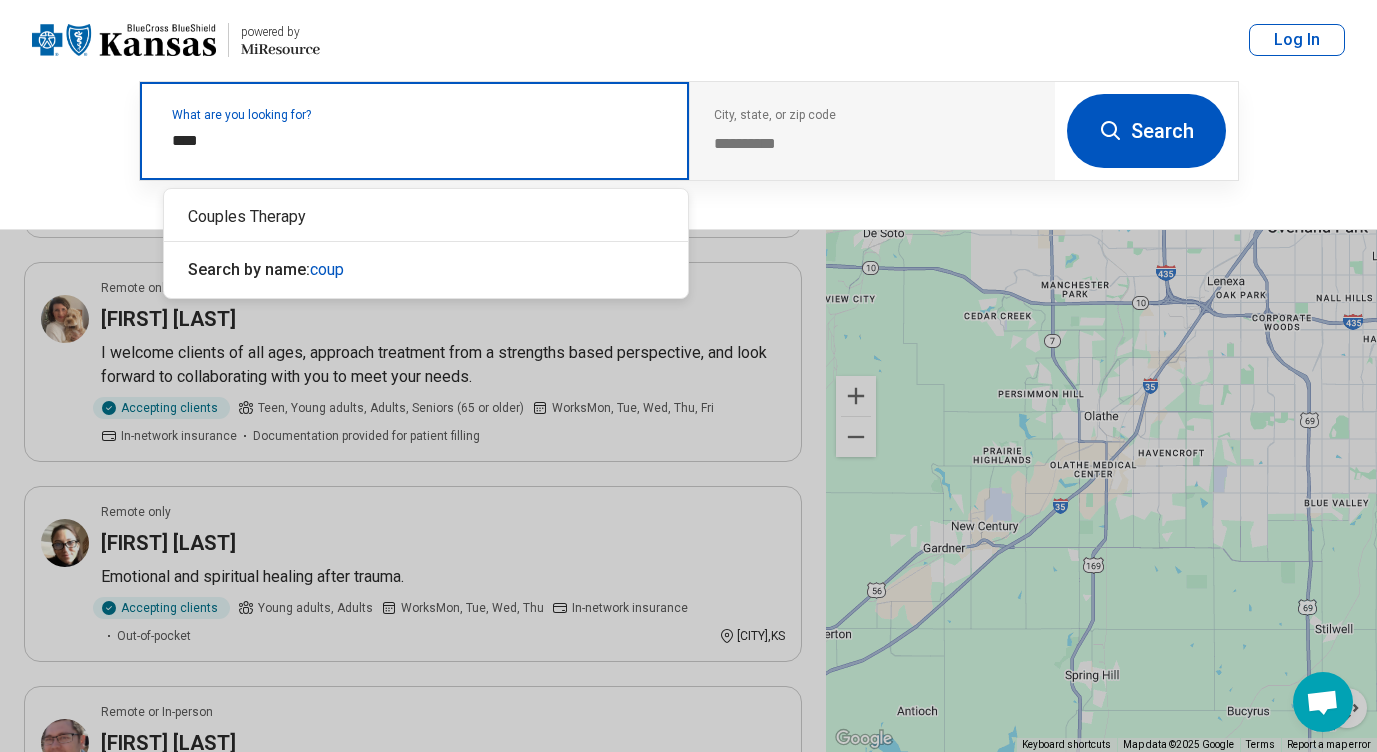type on "*****" 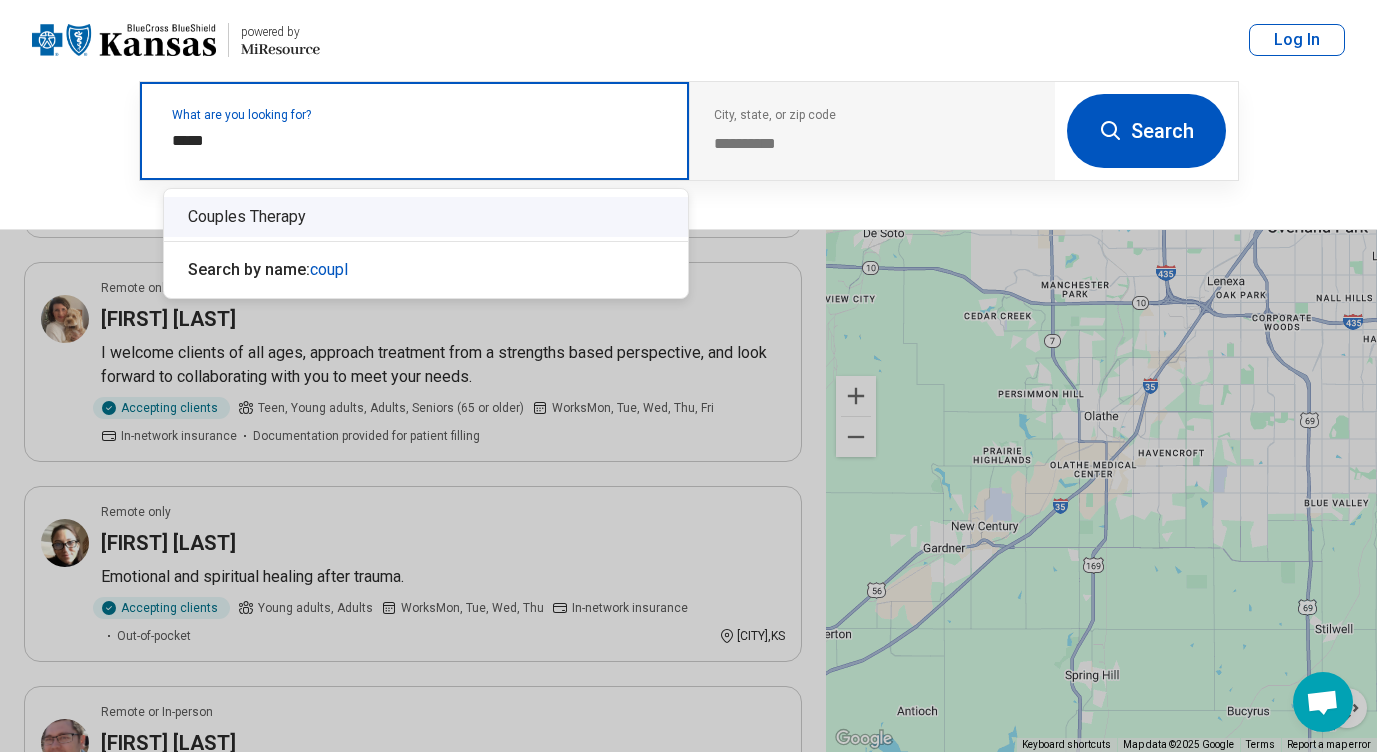 click on "Couples Therapy" at bounding box center [426, 217] 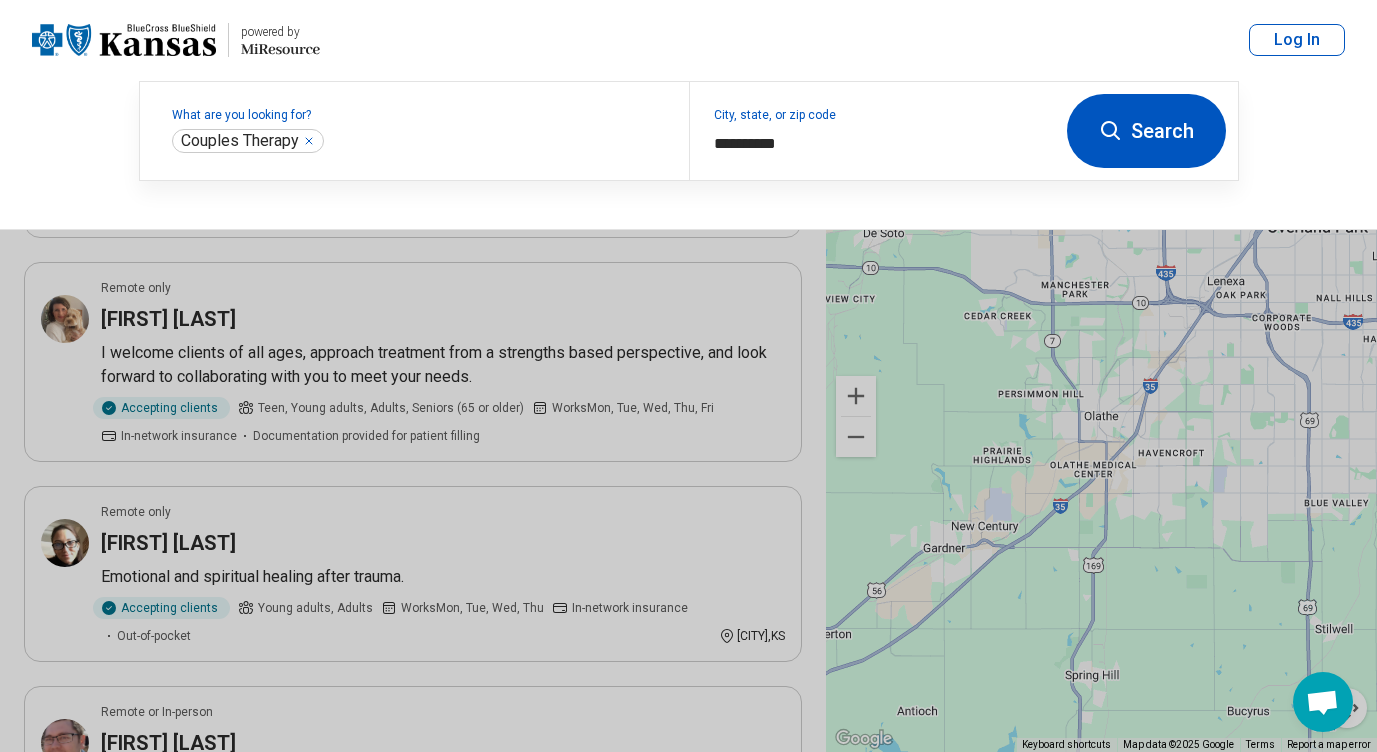 click on "Search" at bounding box center [1146, 131] 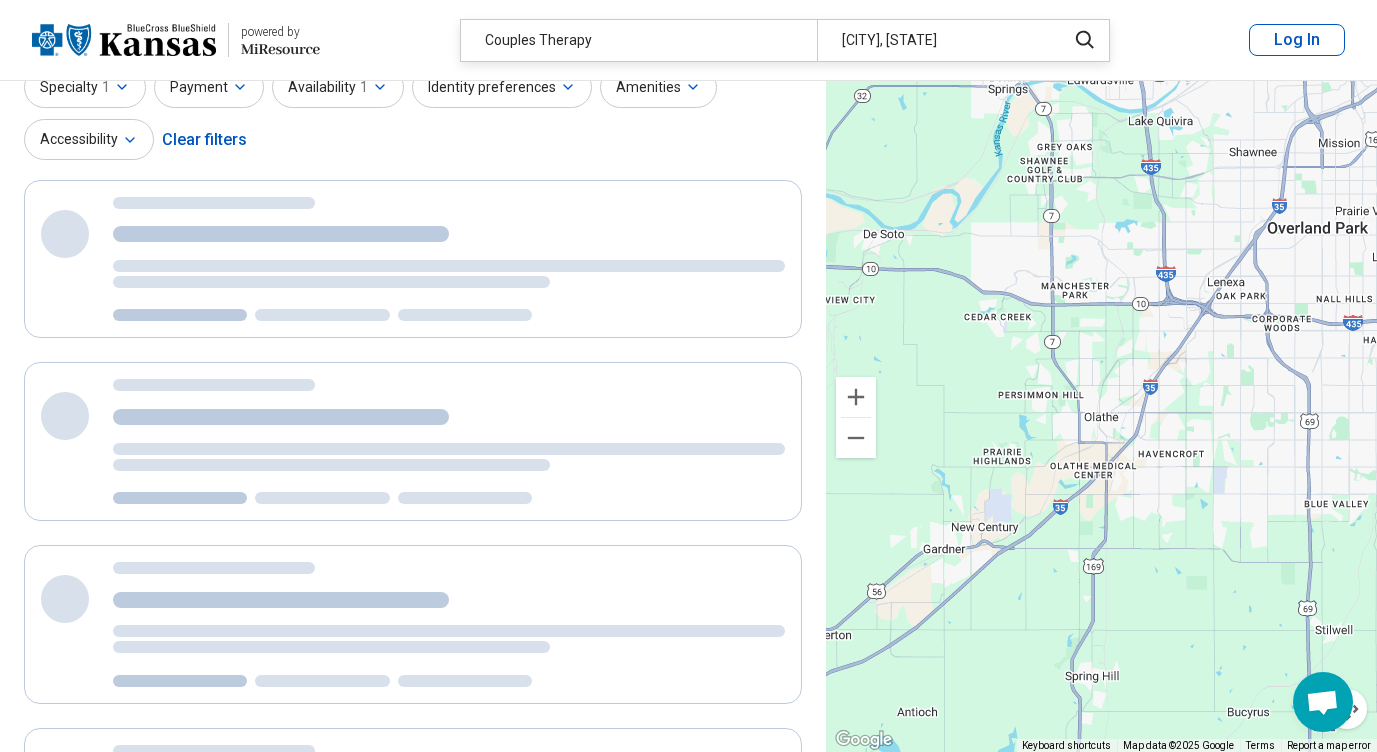scroll, scrollTop: 0, scrollLeft: 0, axis: both 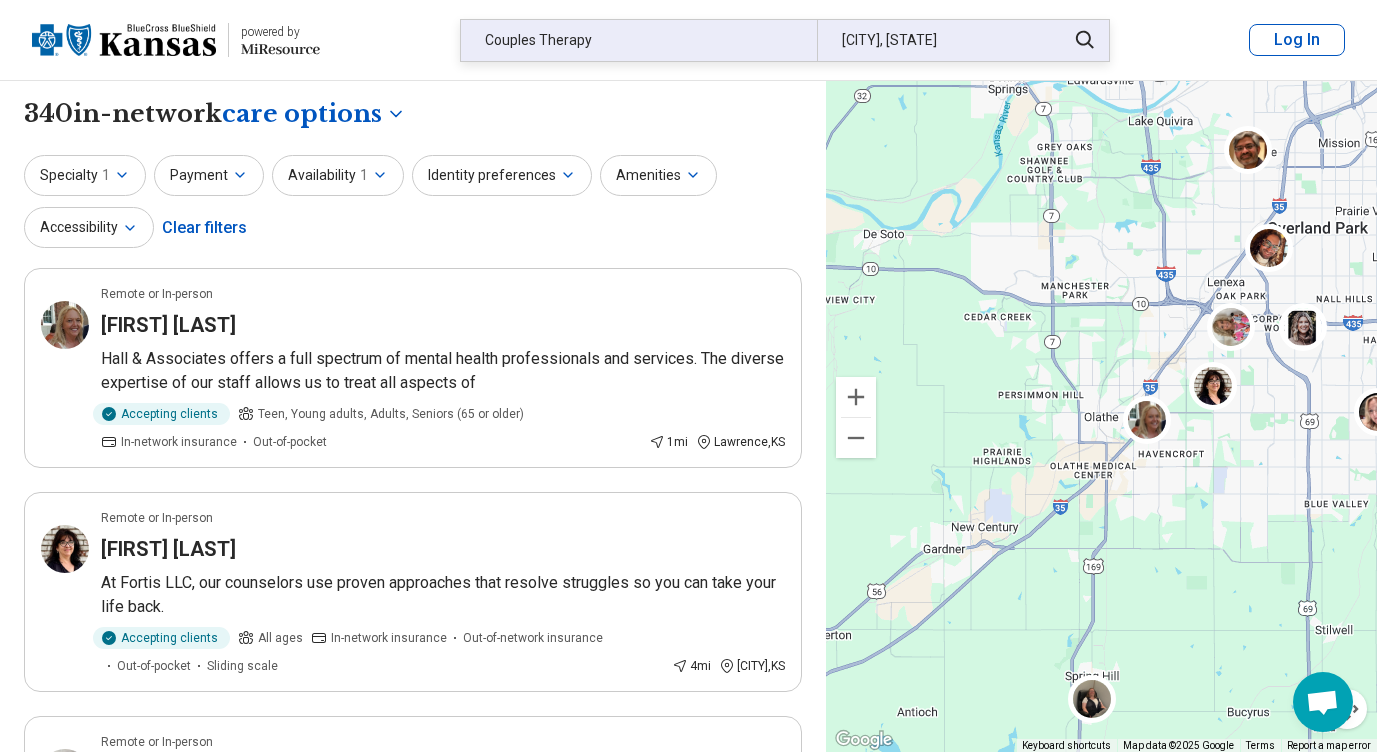 click on "[CITY], [STATE]" at bounding box center [935, 40] 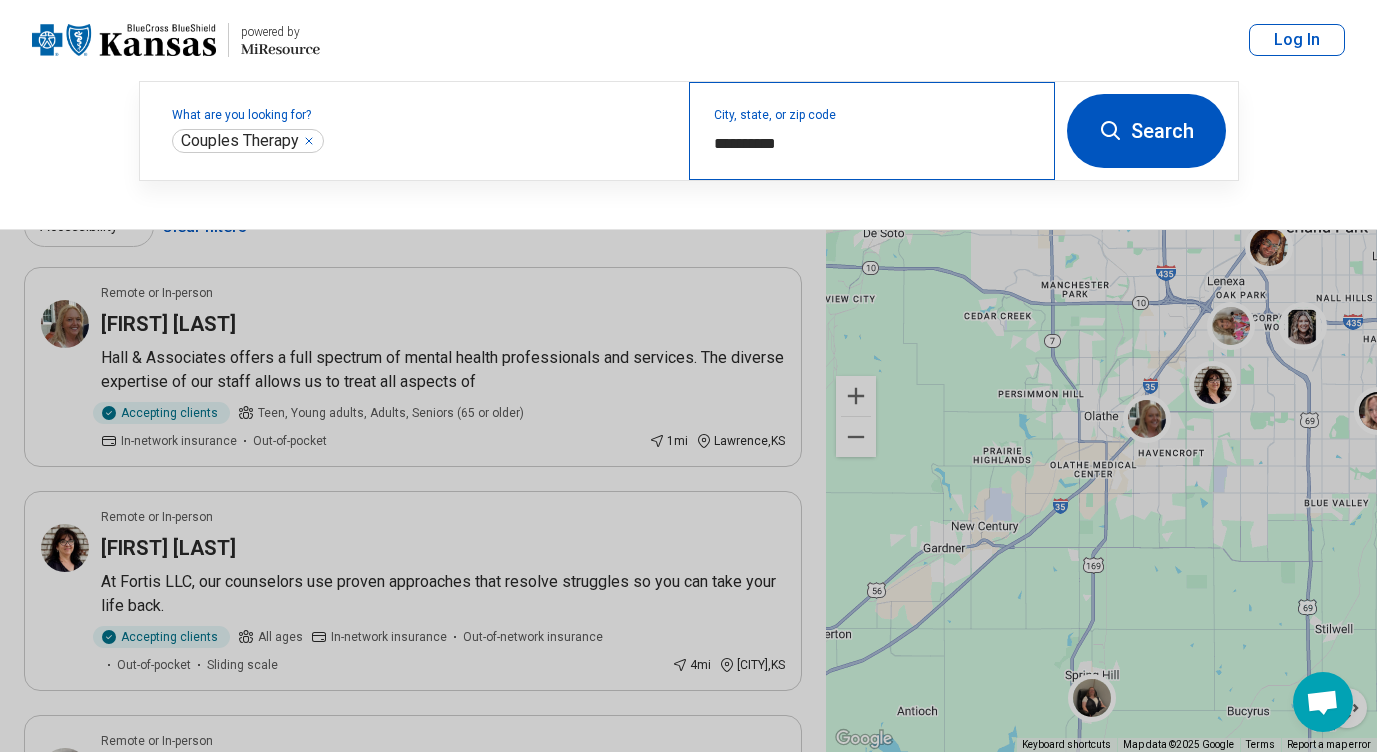 click on "**********" at bounding box center [872, 131] 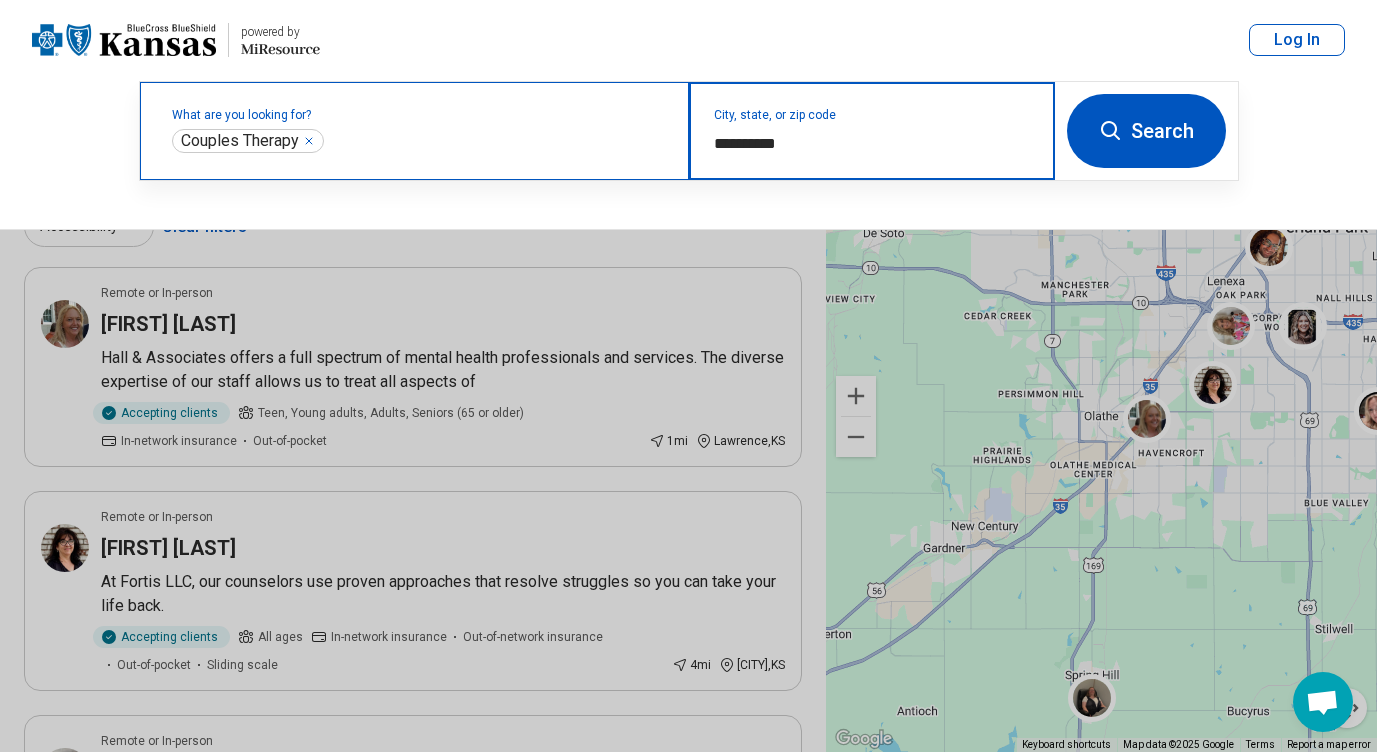 drag, startPoint x: 847, startPoint y: 144, endPoint x: 666, endPoint y: 142, distance: 181.01105 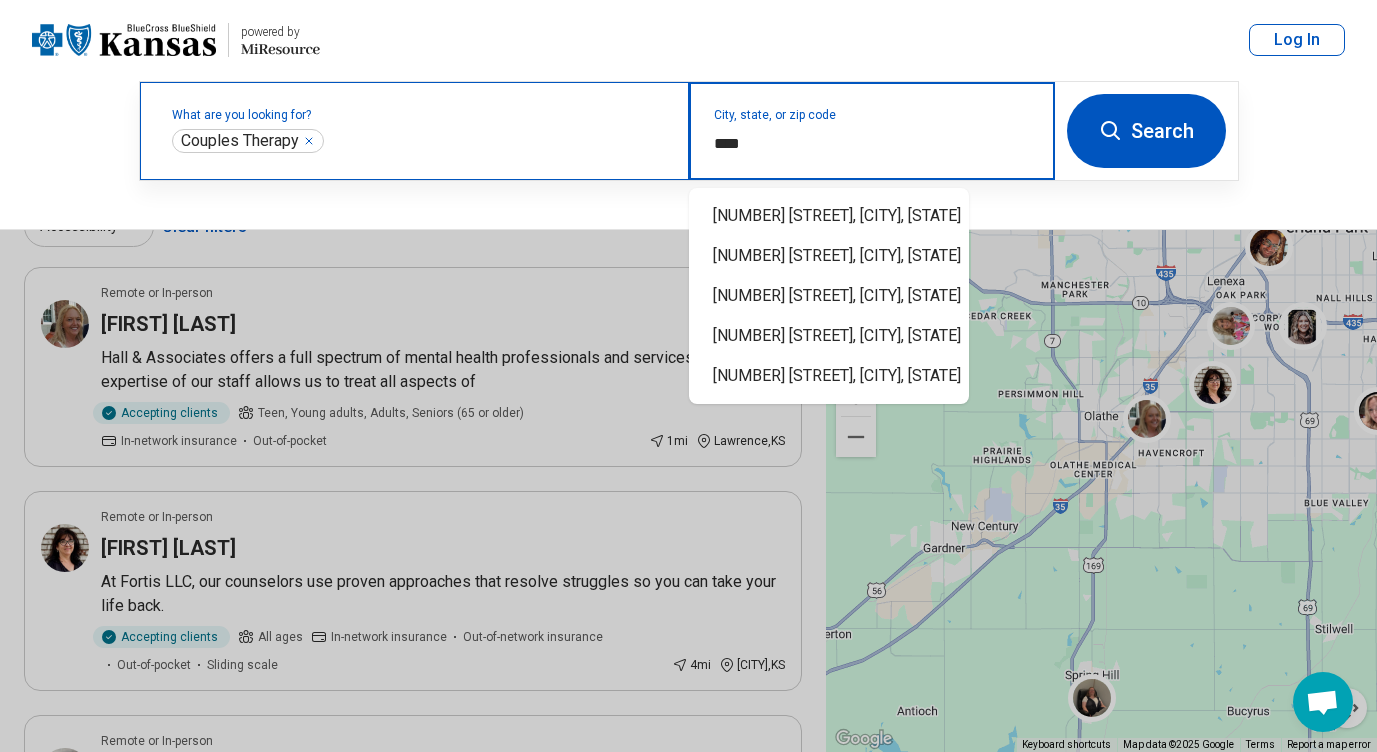 type on "*****" 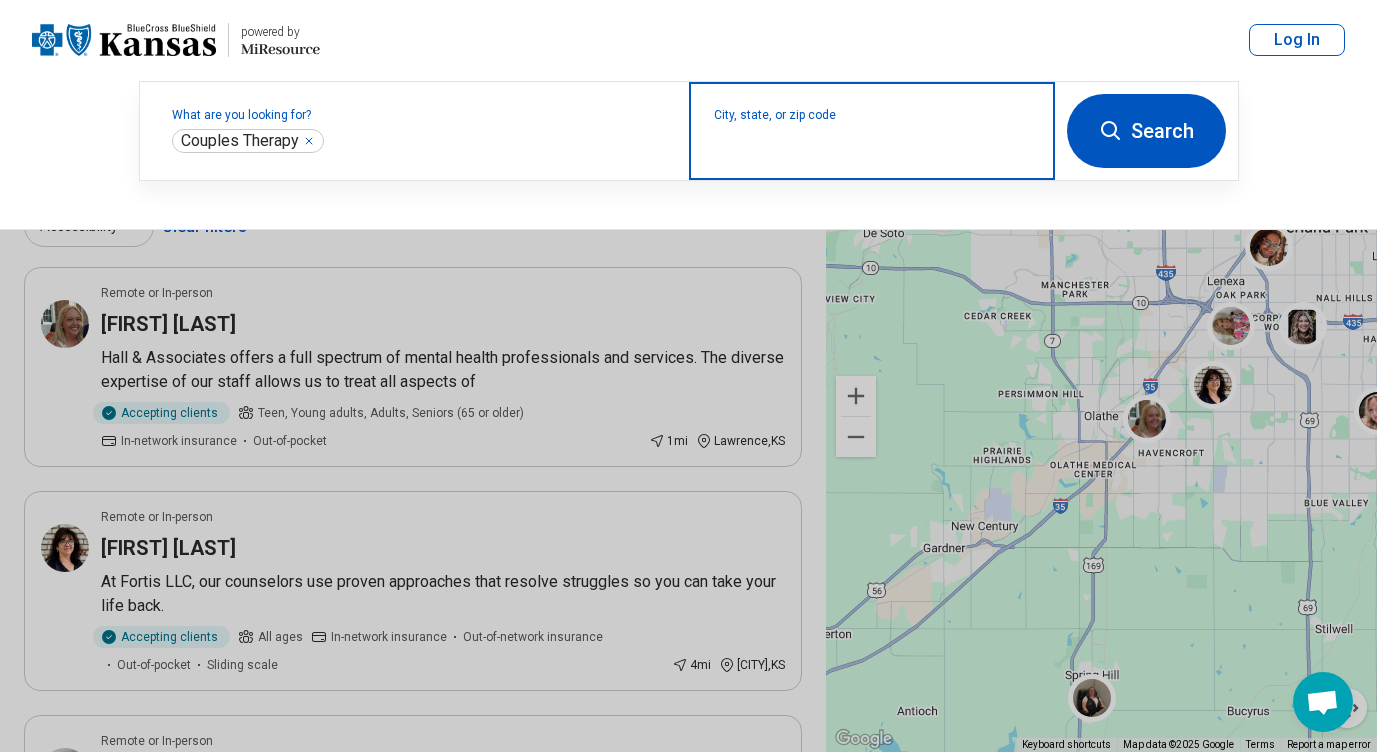 click on "City, state, or zip code" at bounding box center [872, 144] 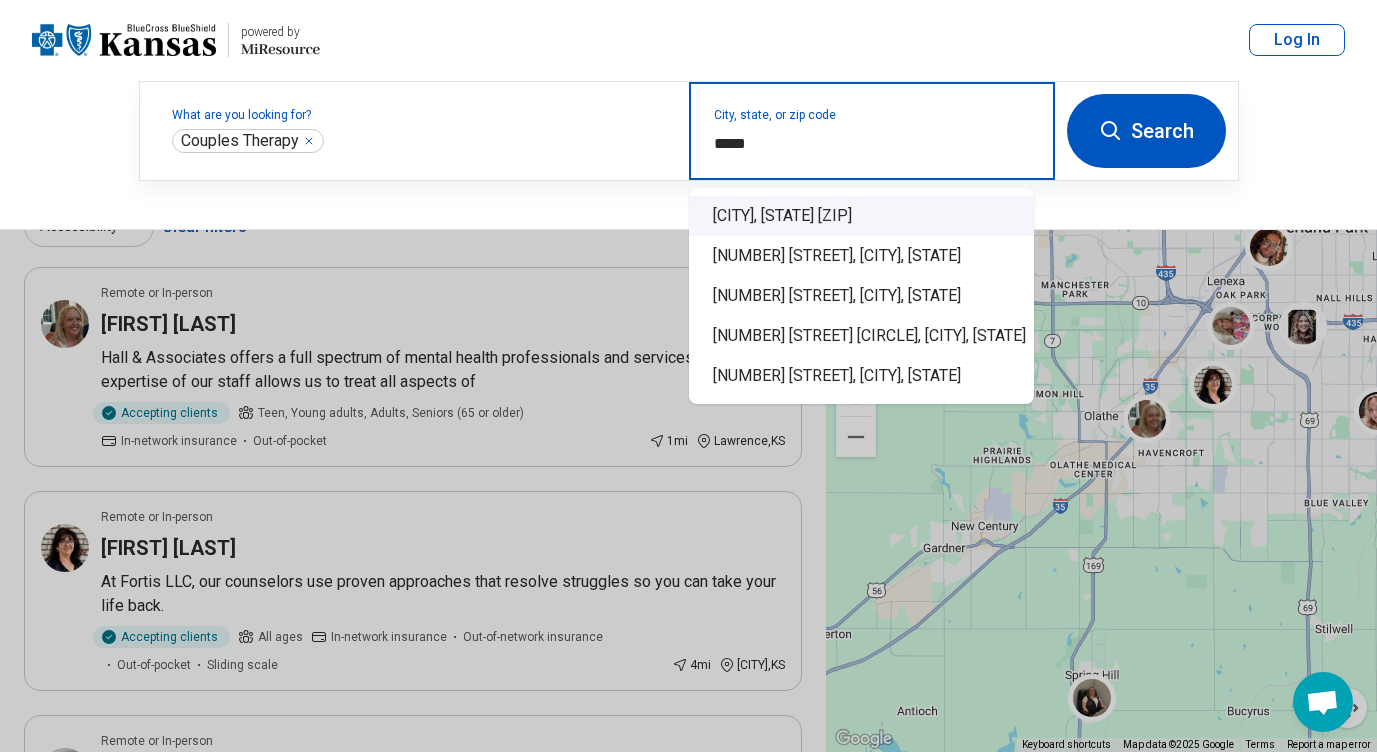 click on "[CITY], [STATE] [ZIP]" at bounding box center (861, 216) 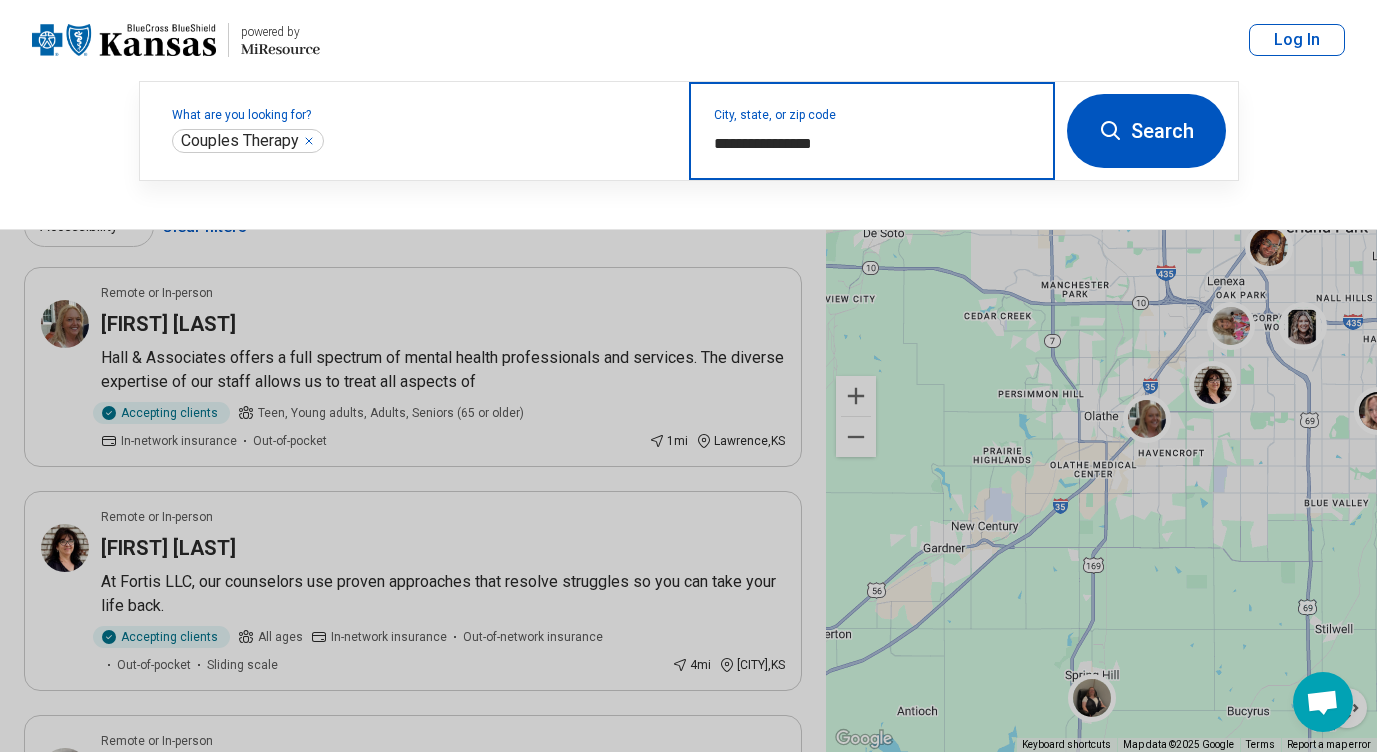 type on "**********" 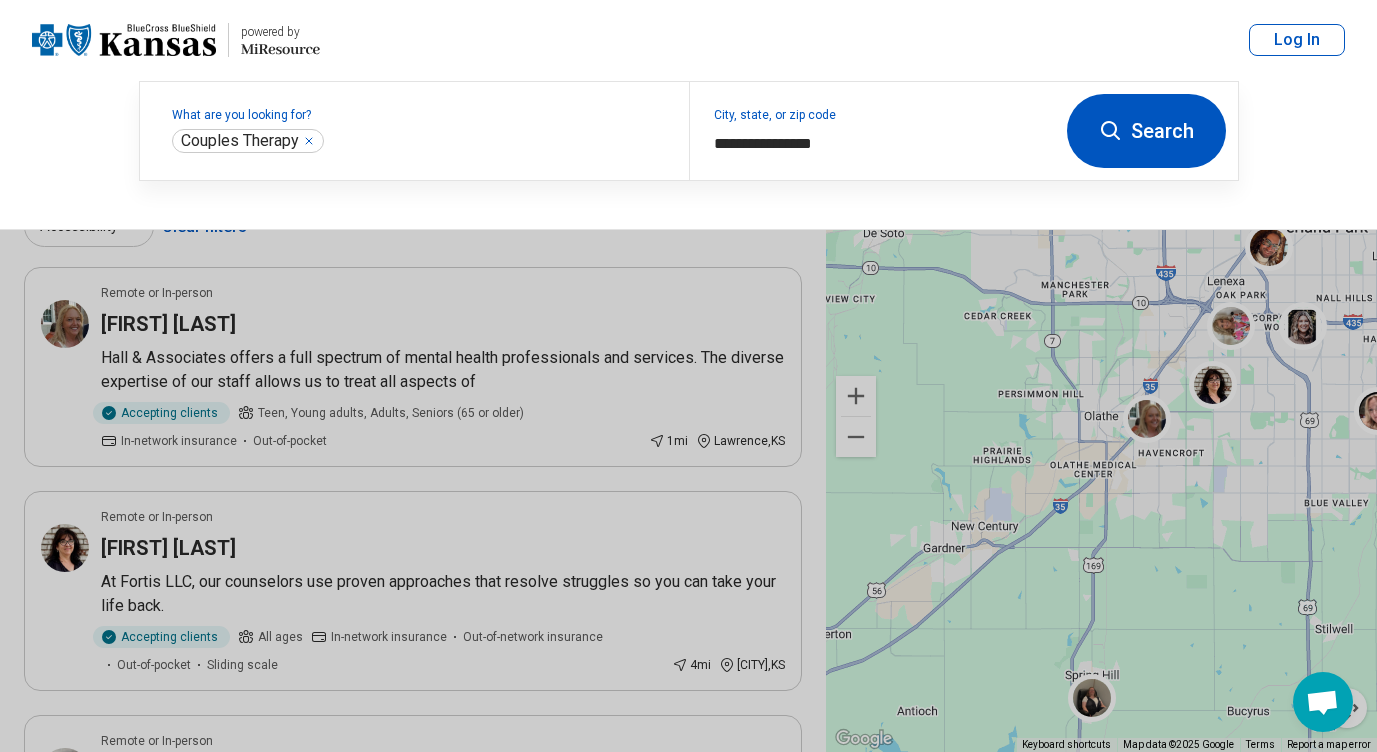 click on "Search" at bounding box center (1146, 131) 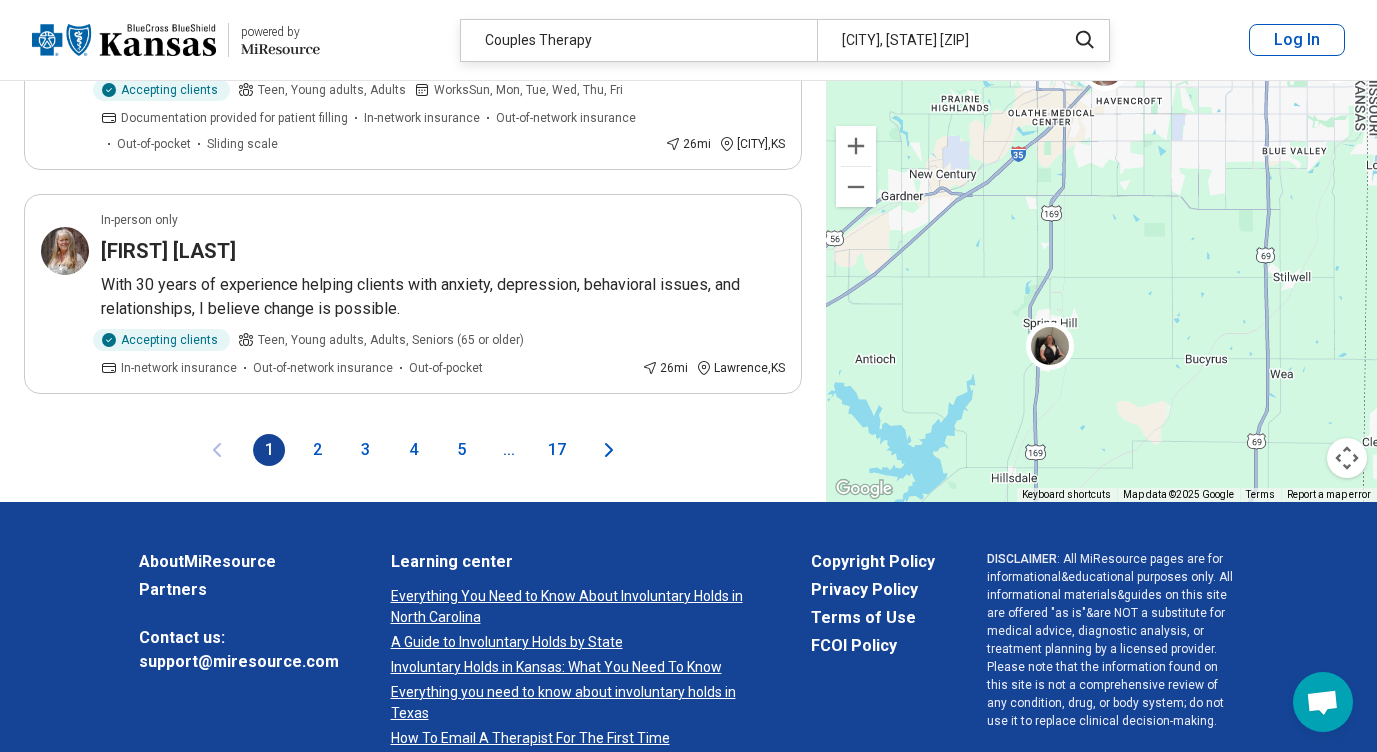 scroll, scrollTop: 4300, scrollLeft: 0, axis: vertical 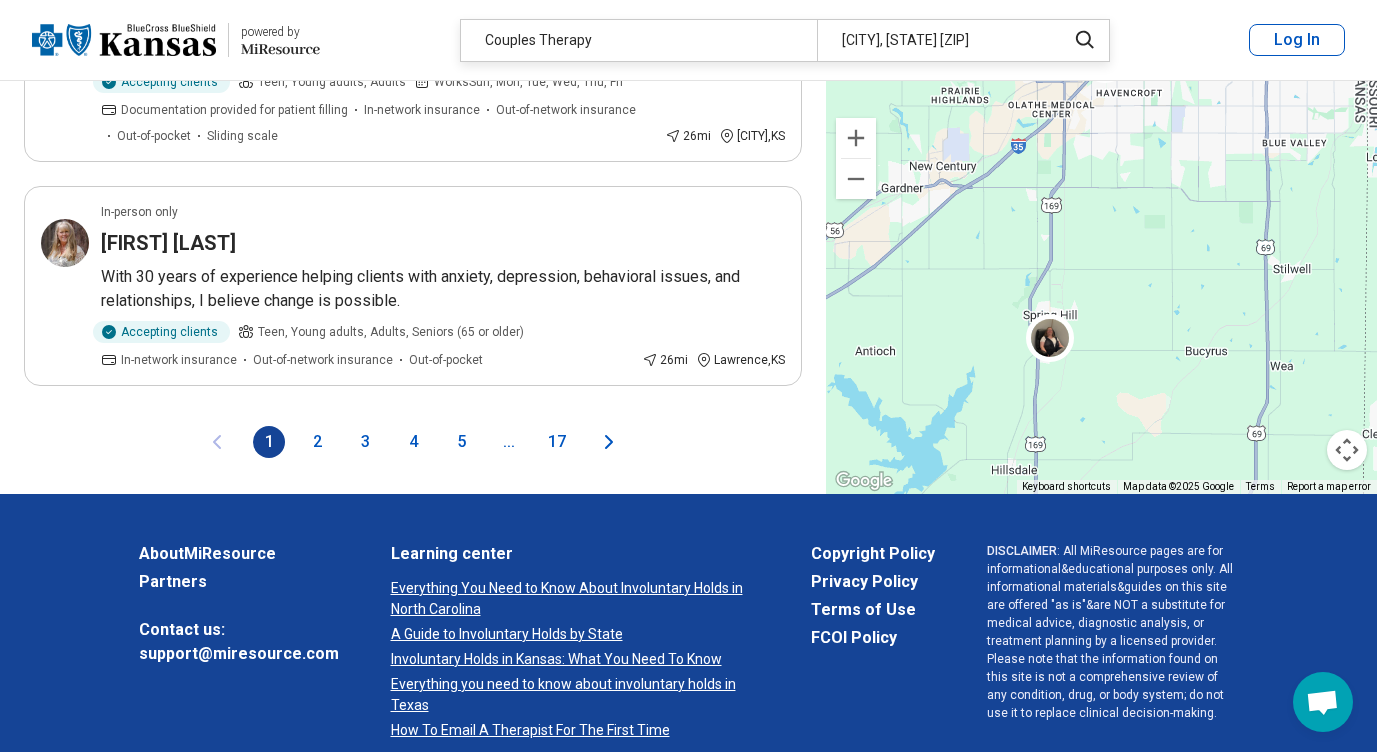 click on "2" at bounding box center (317, 442) 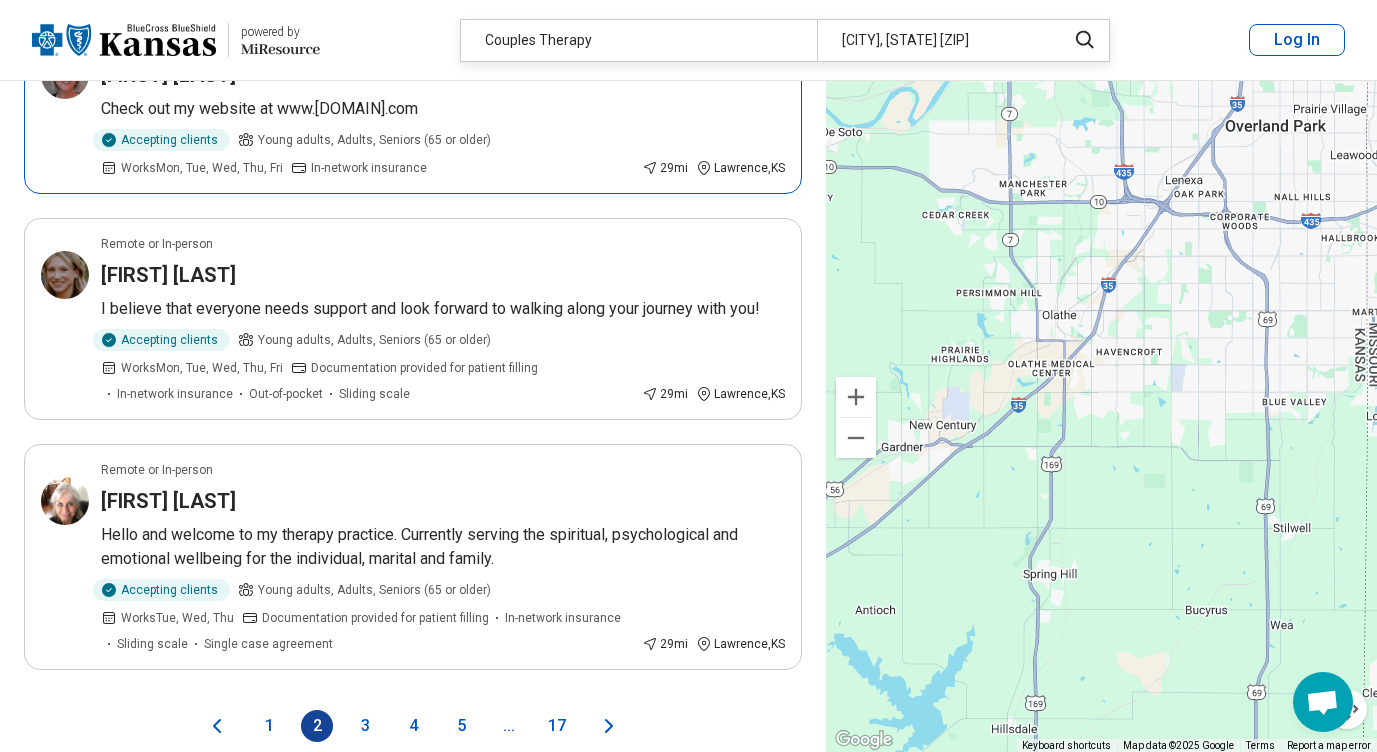 scroll, scrollTop: 4000, scrollLeft: 0, axis: vertical 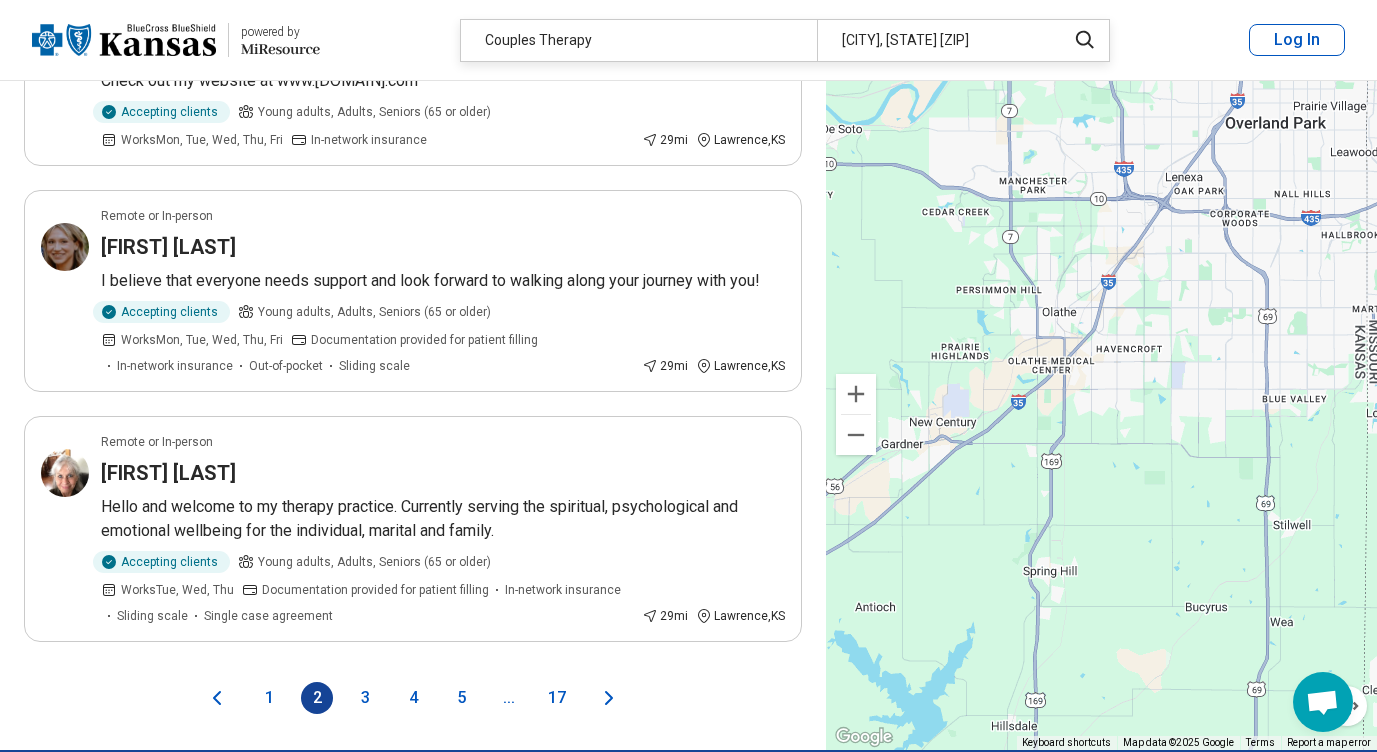 click on "3" at bounding box center (365, 698) 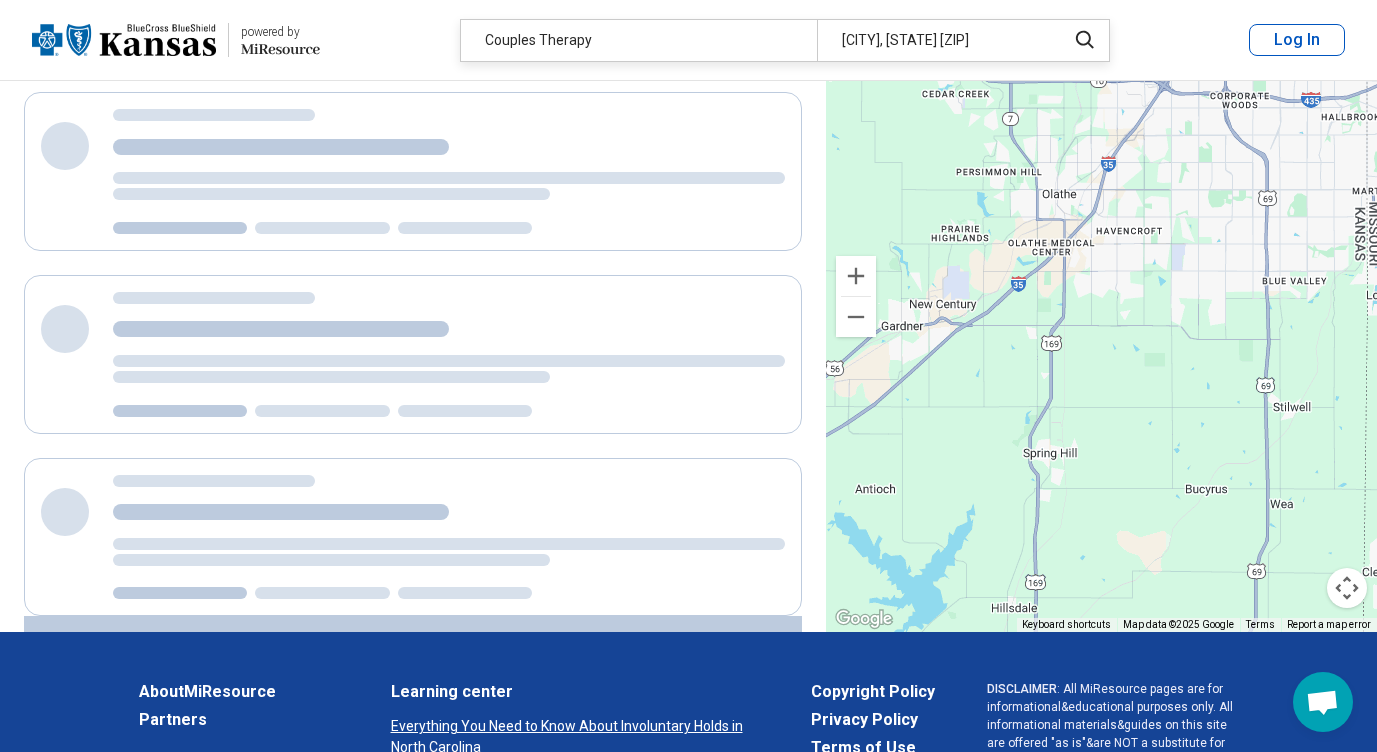 scroll, scrollTop: 0, scrollLeft: 0, axis: both 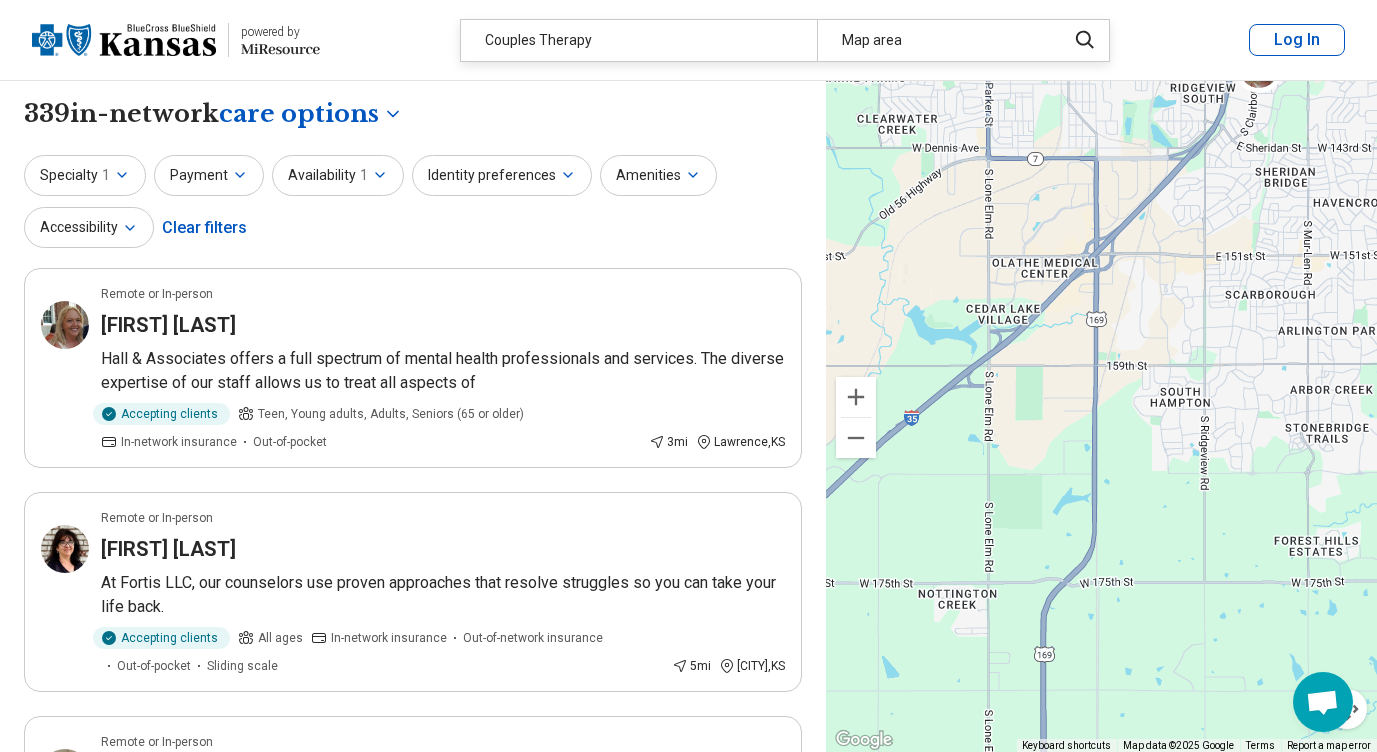 drag, startPoint x: 1031, startPoint y: 409, endPoint x: 1428, endPoint y: 585, distance: 434.26373 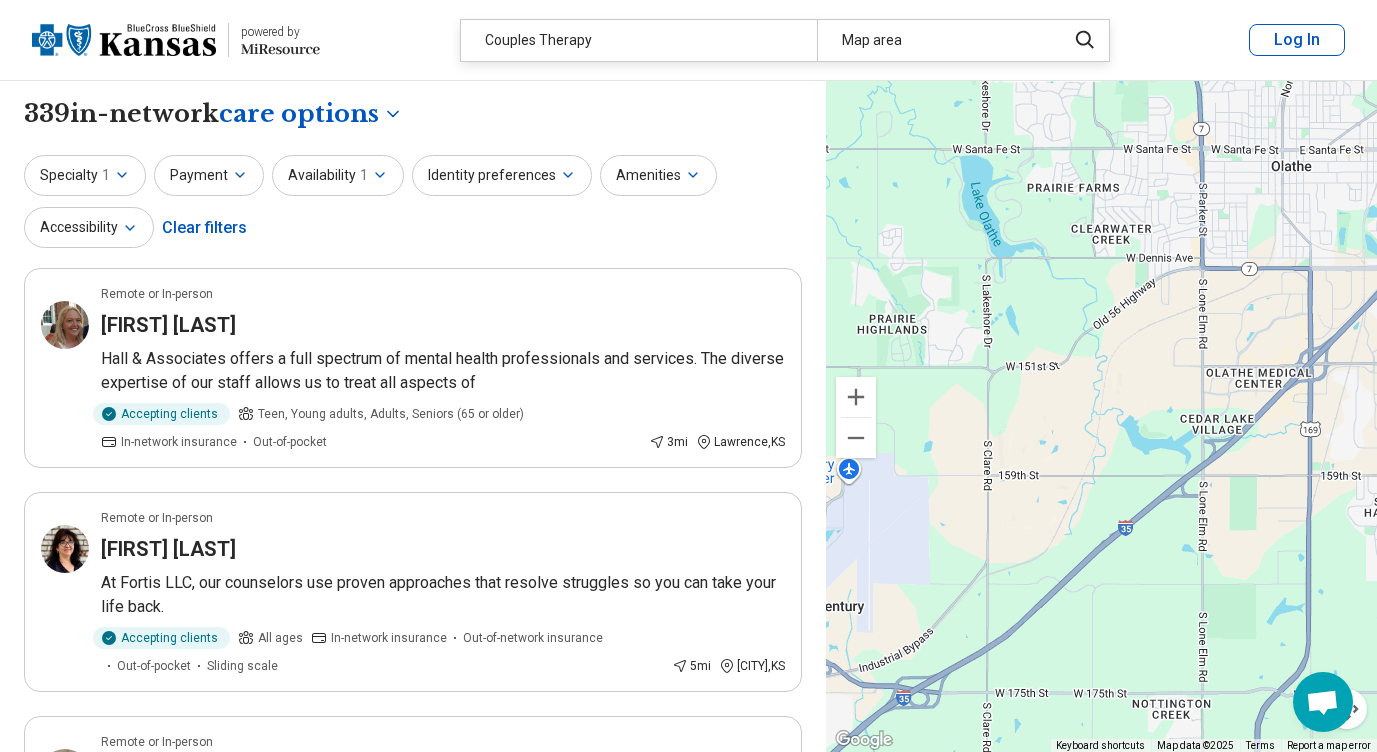 drag, startPoint x: 1030, startPoint y: 419, endPoint x: 1246, endPoint y: 529, distance: 242.39636 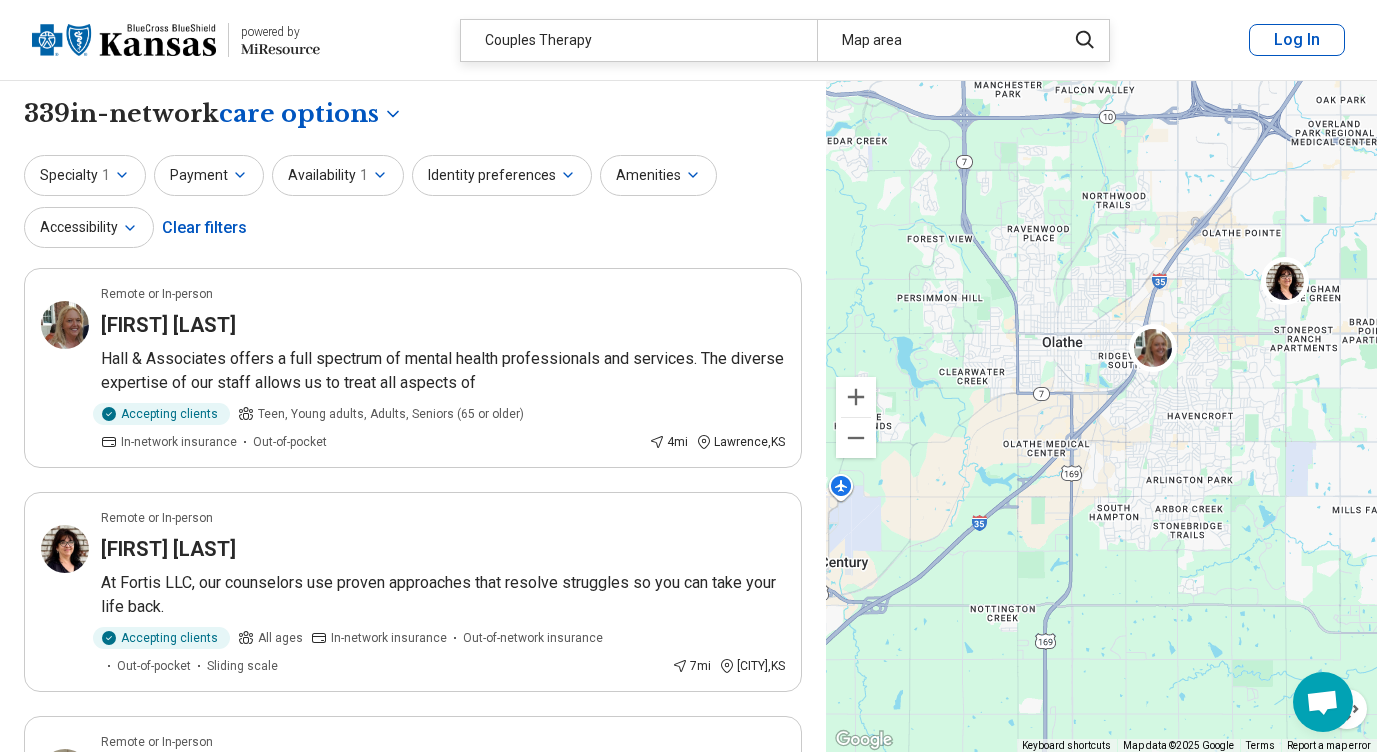 drag, startPoint x: 1185, startPoint y: 504, endPoint x: 1007, endPoint y: 508, distance: 178.04494 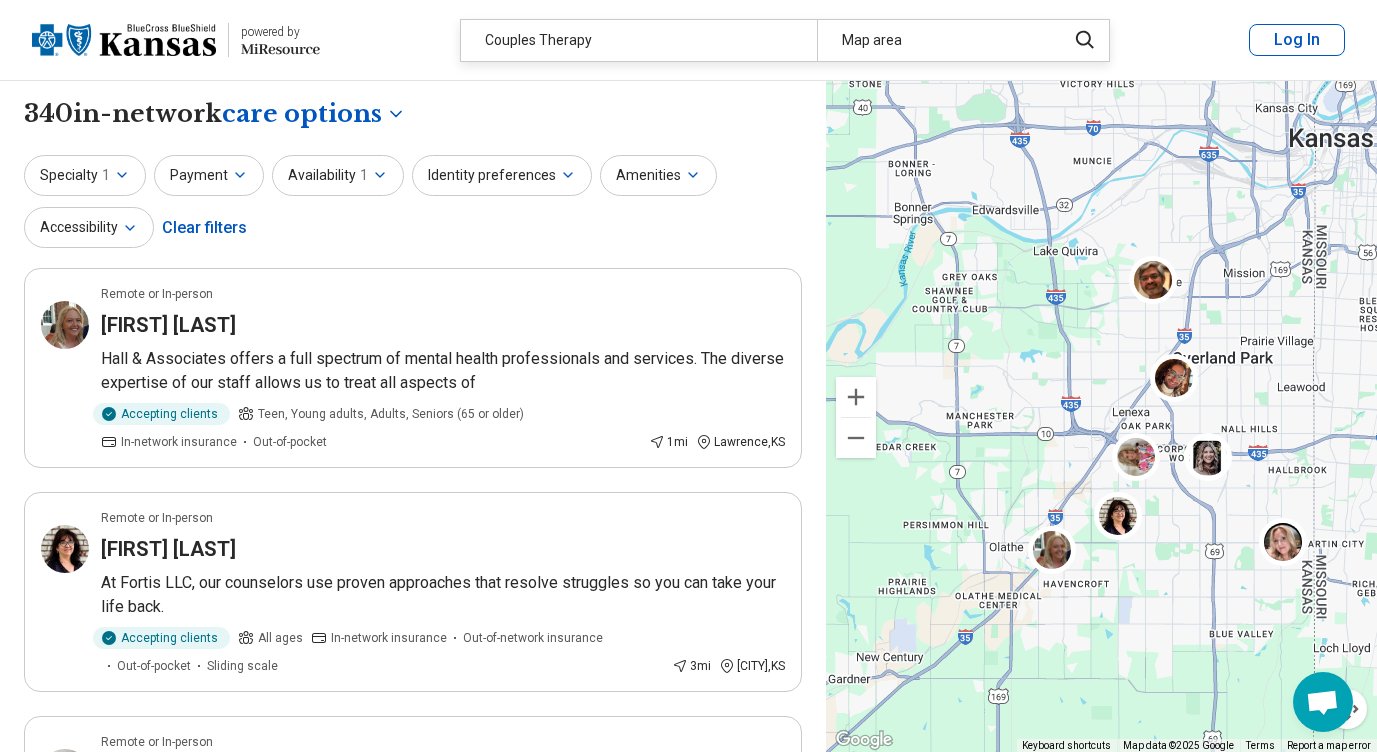 drag, startPoint x: 1198, startPoint y: 490, endPoint x: 1115, endPoint y: 627, distance: 160.18115 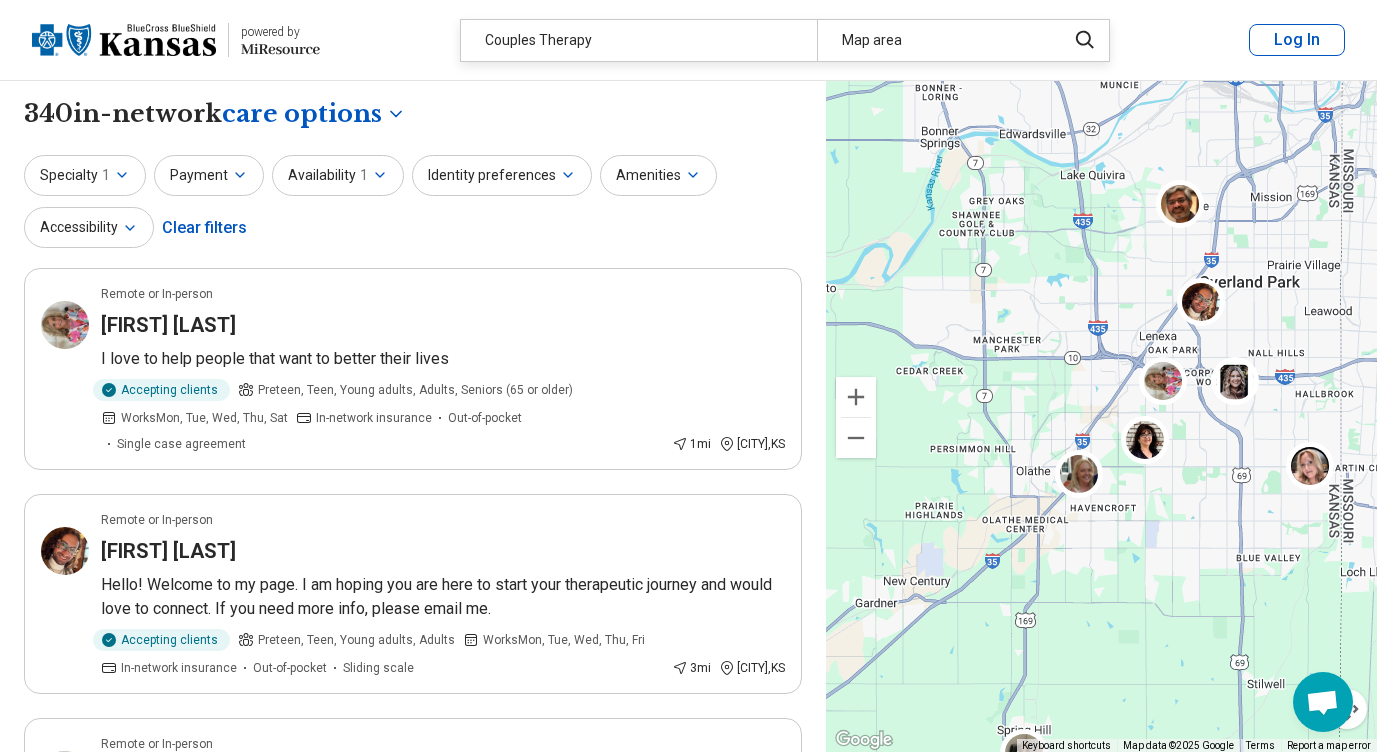 drag, startPoint x: 1045, startPoint y: 471, endPoint x: 1074, endPoint y: 394, distance: 82.28001 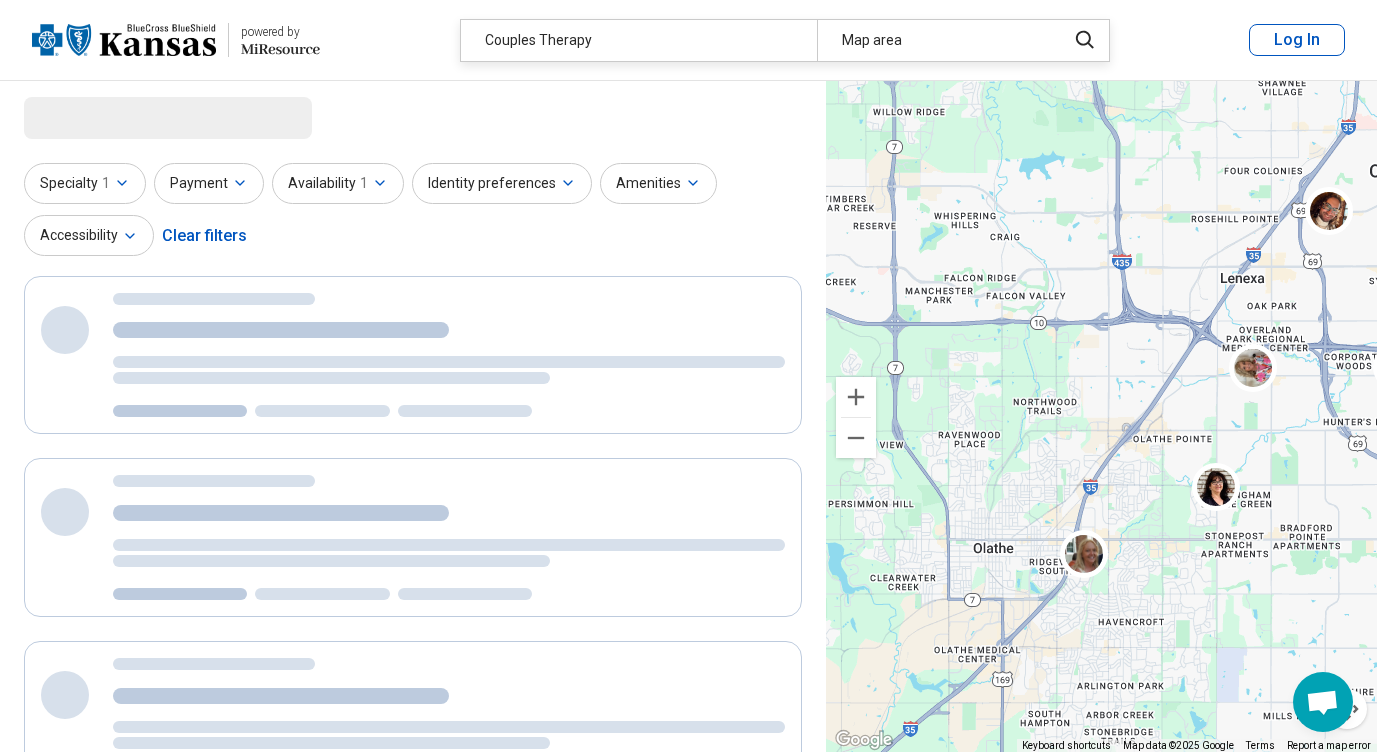 select on "***" 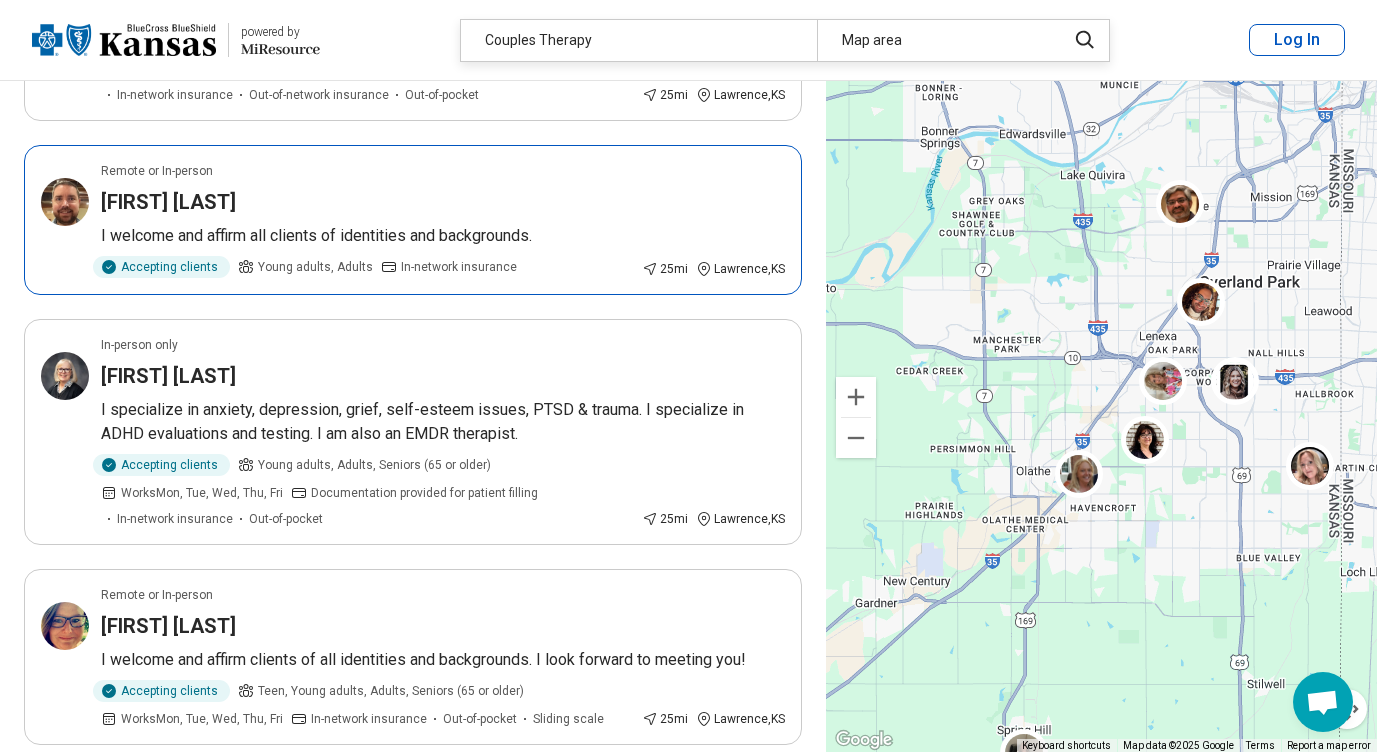 scroll, scrollTop: 4100, scrollLeft: 0, axis: vertical 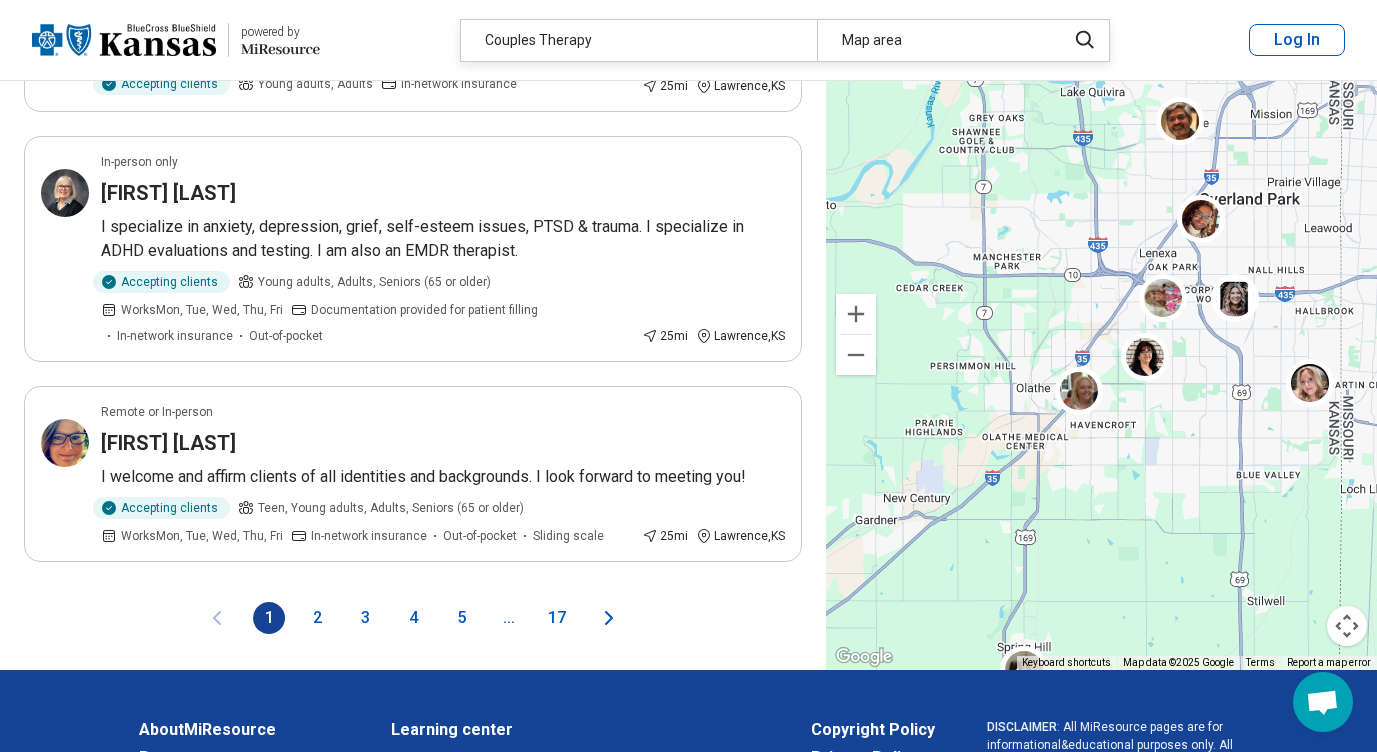 click on "2" at bounding box center (317, 618) 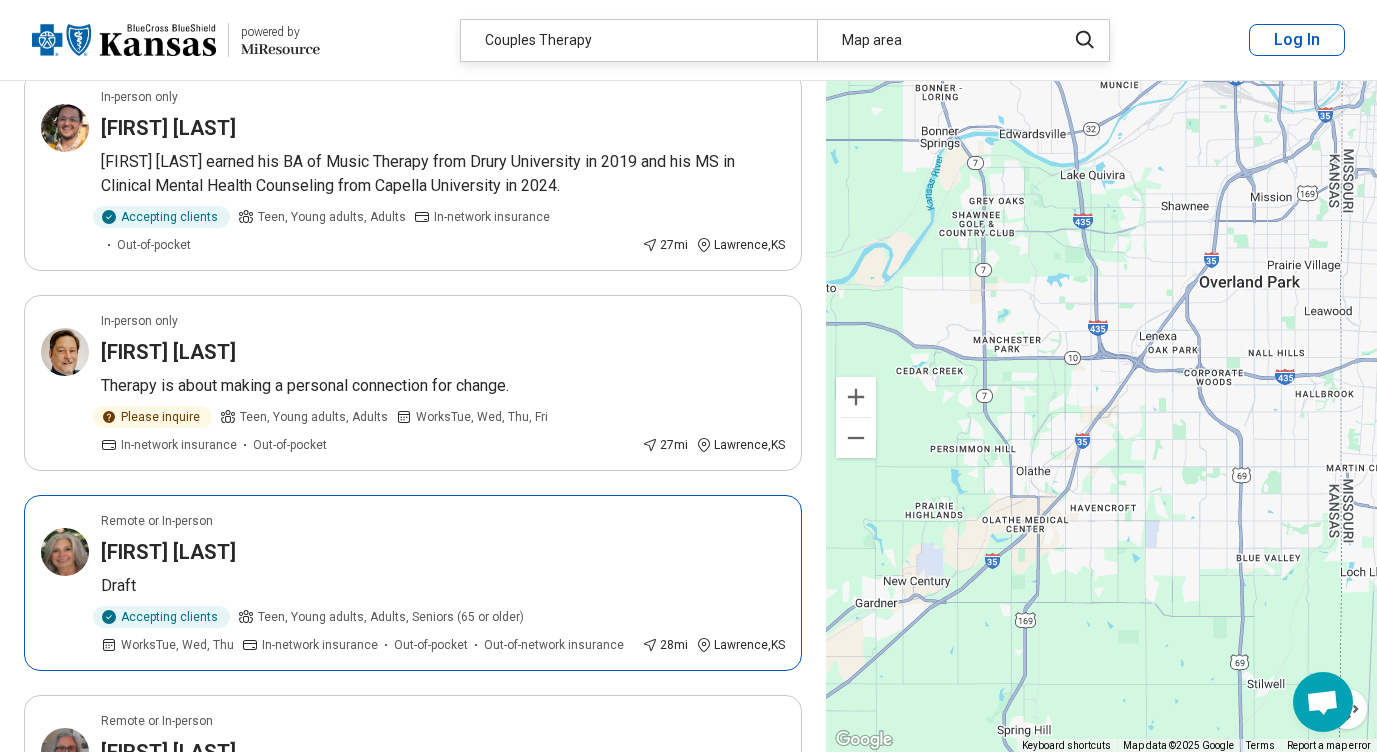 scroll, scrollTop: 3444, scrollLeft: 0, axis: vertical 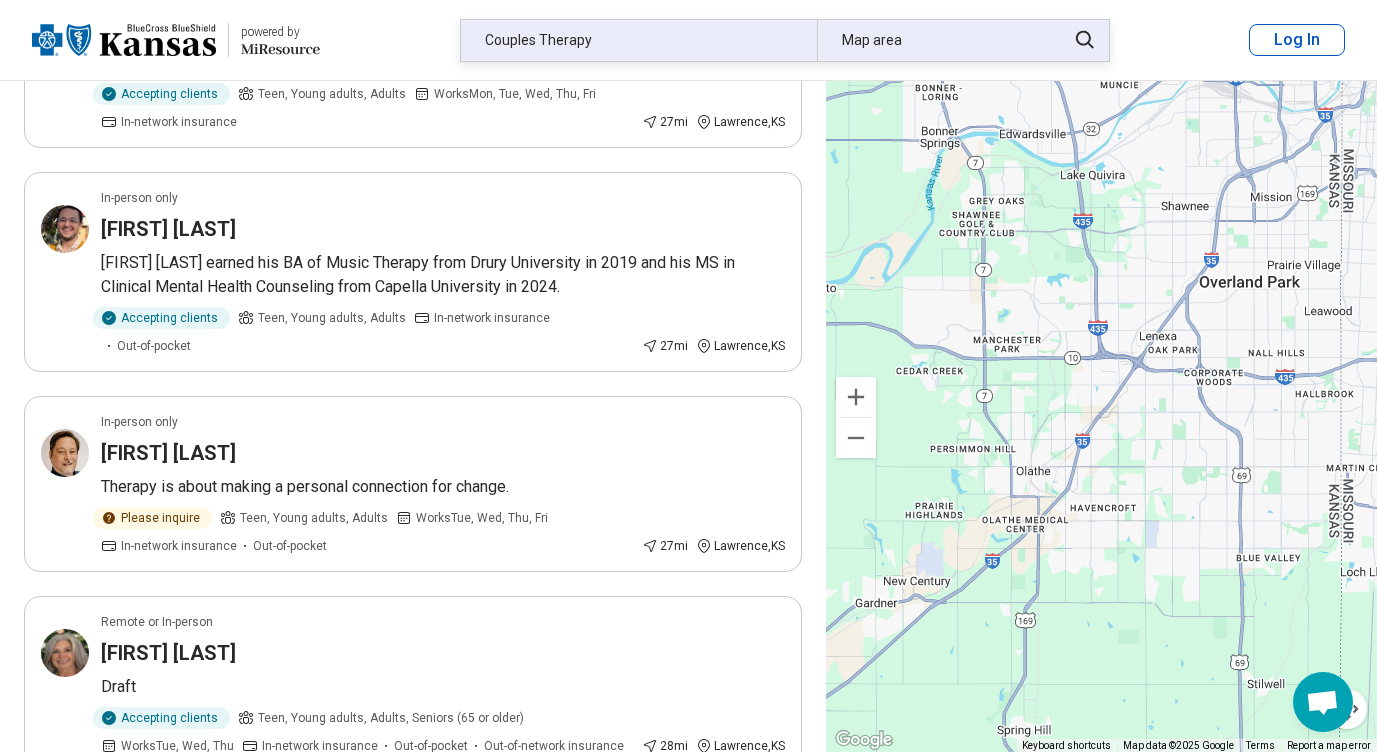 click on "Couples Therapy" at bounding box center [639, 40] 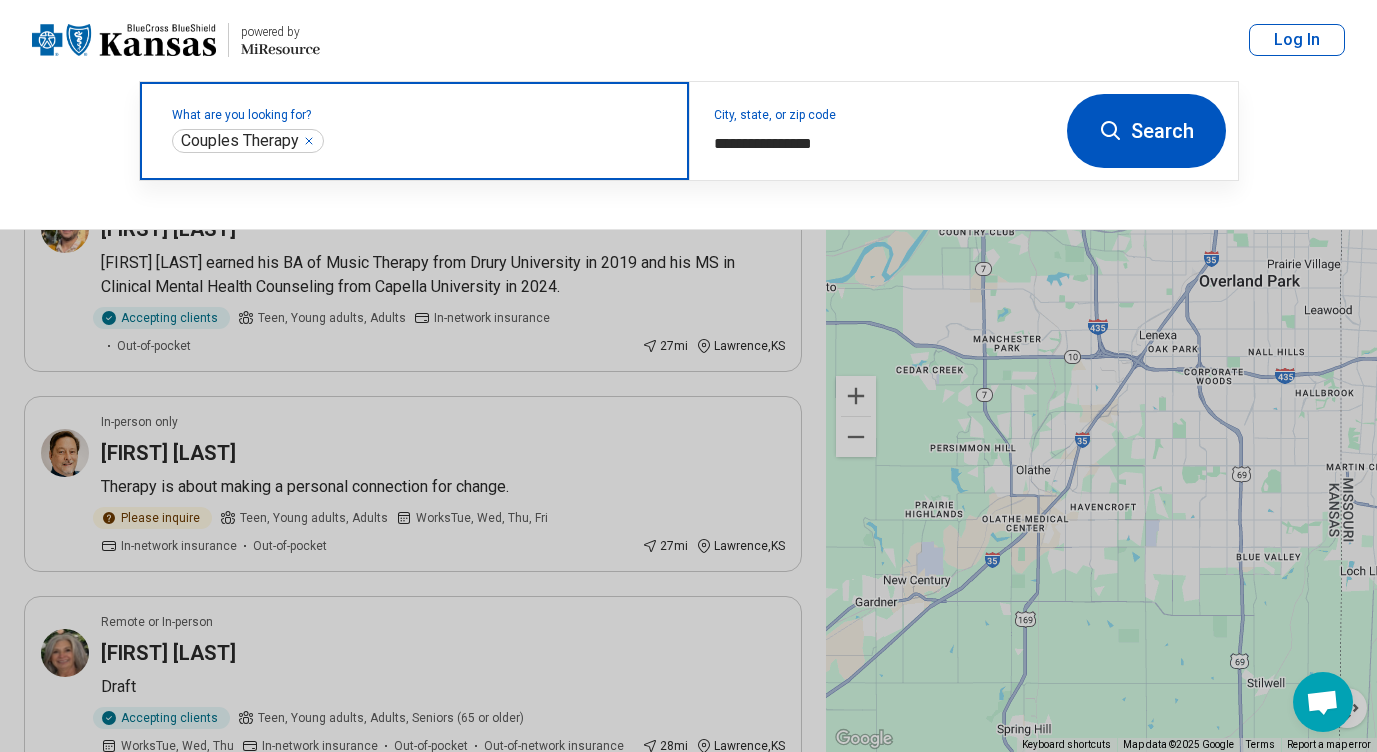 click 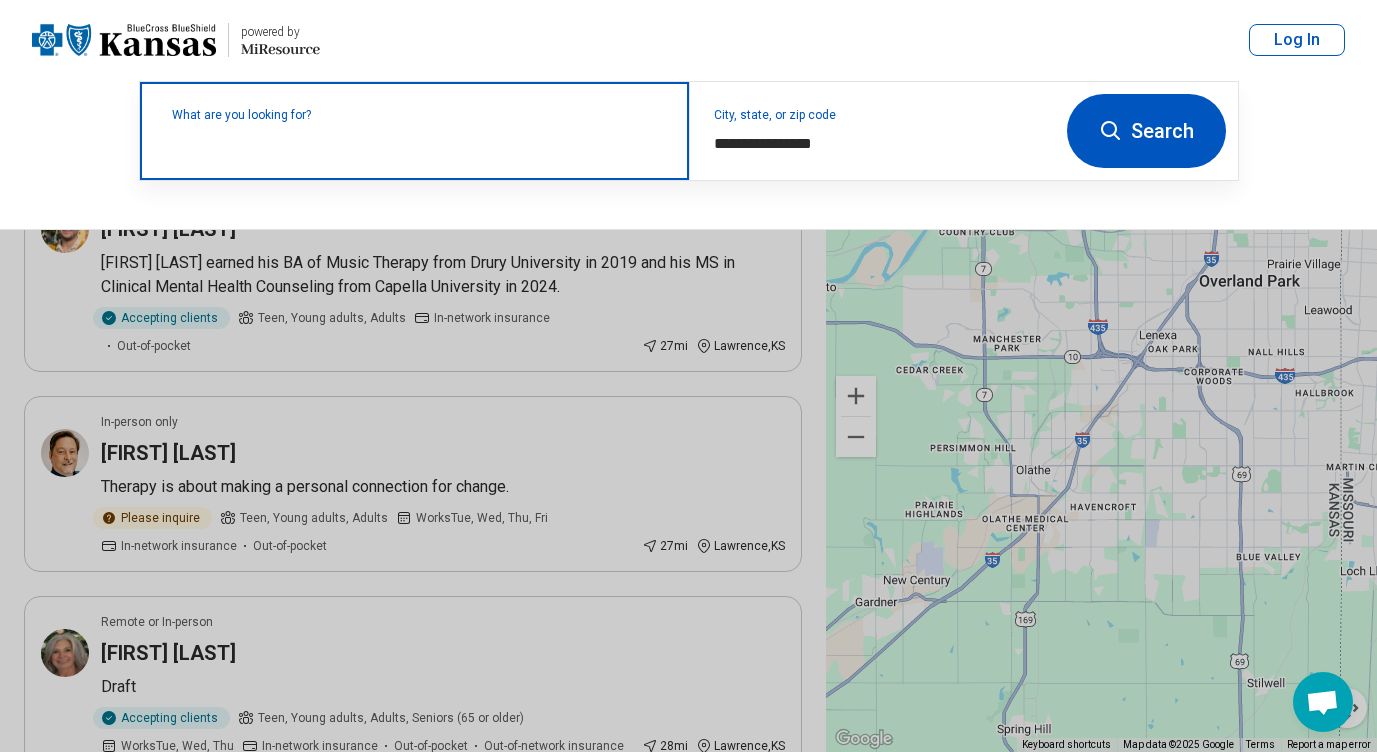 click on "What are you looking for?" at bounding box center (418, 115) 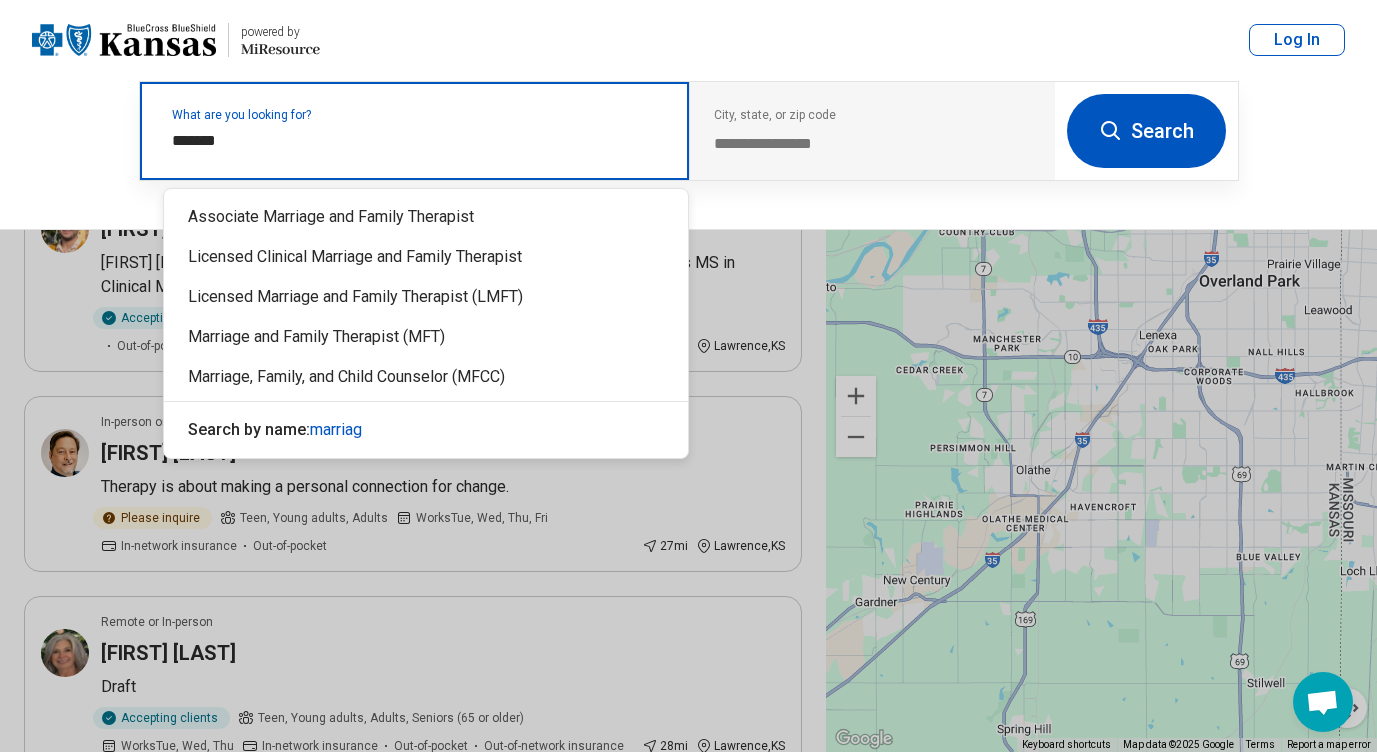 type on "********" 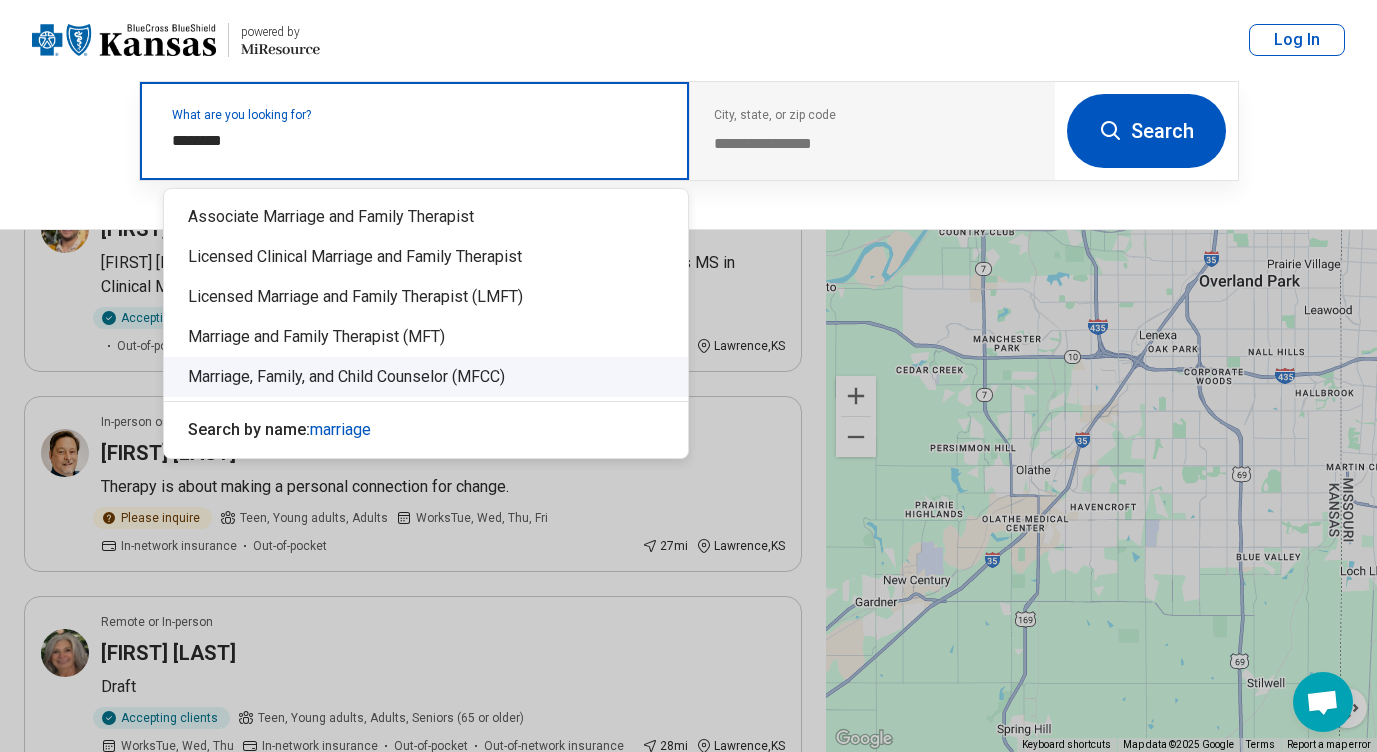 click on "Marriage, Family, and Child Counselor (MFCC)" at bounding box center [426, 377] 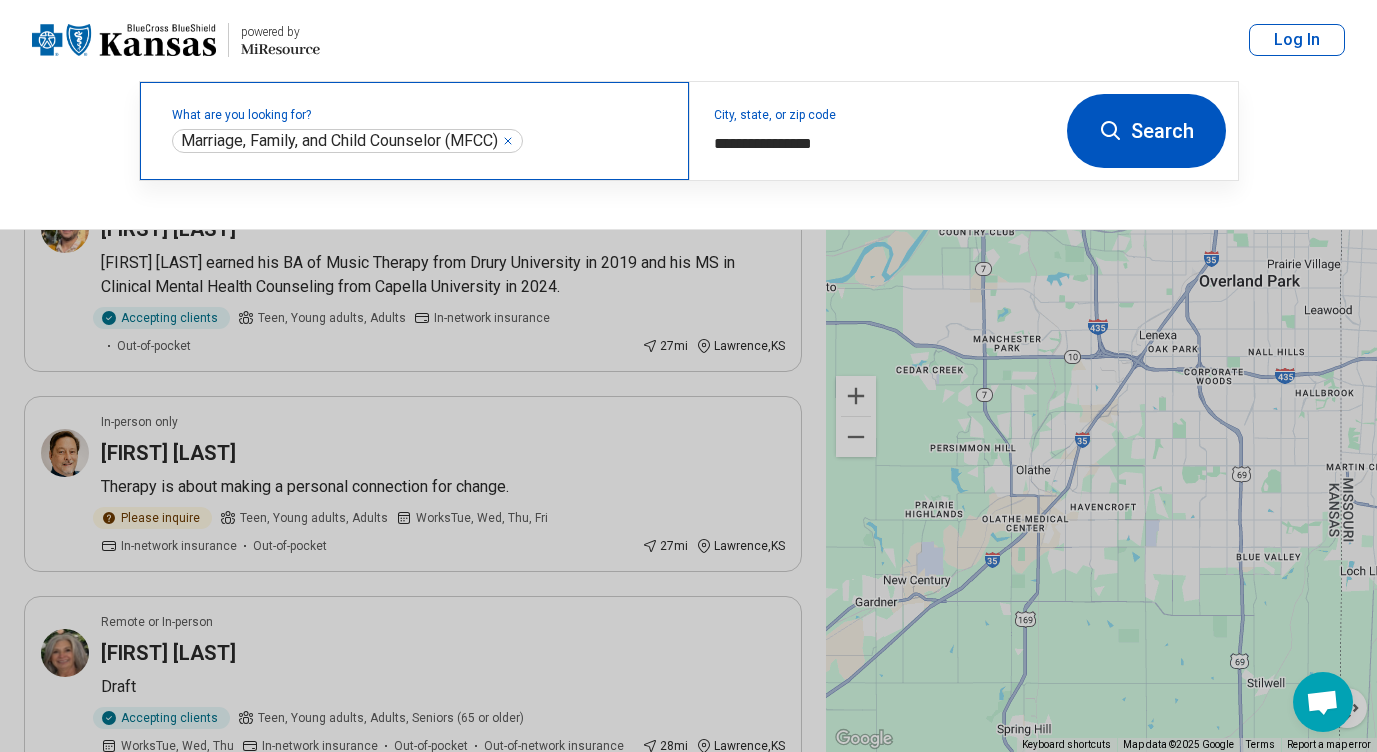 click on "Search" at bounding box center [1146, 131] 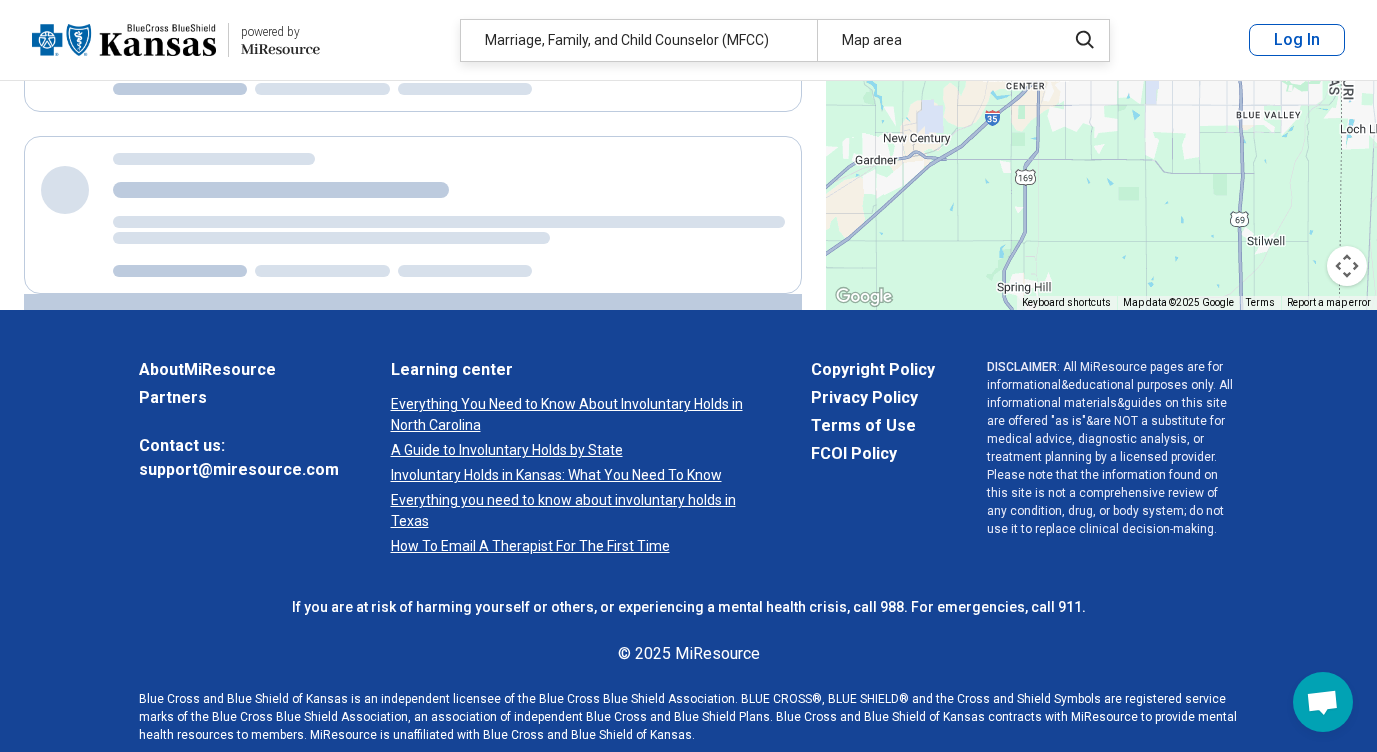 scroll, scrollTop: 831, scrollLeft: 0, axis: vertical 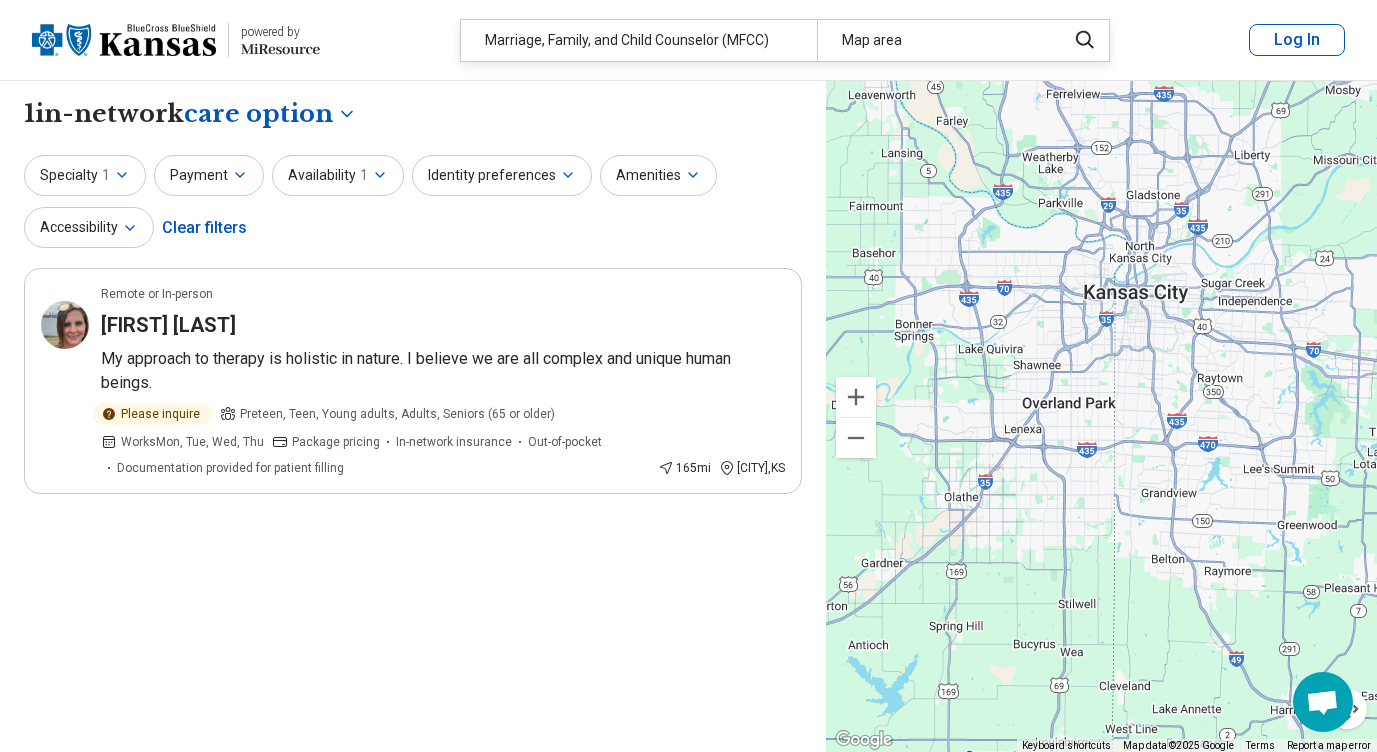 drag, startPoint x: 1173, startPoint y: 330, endPoint x: 1052, endPoint y: 433, distance: 158.90248 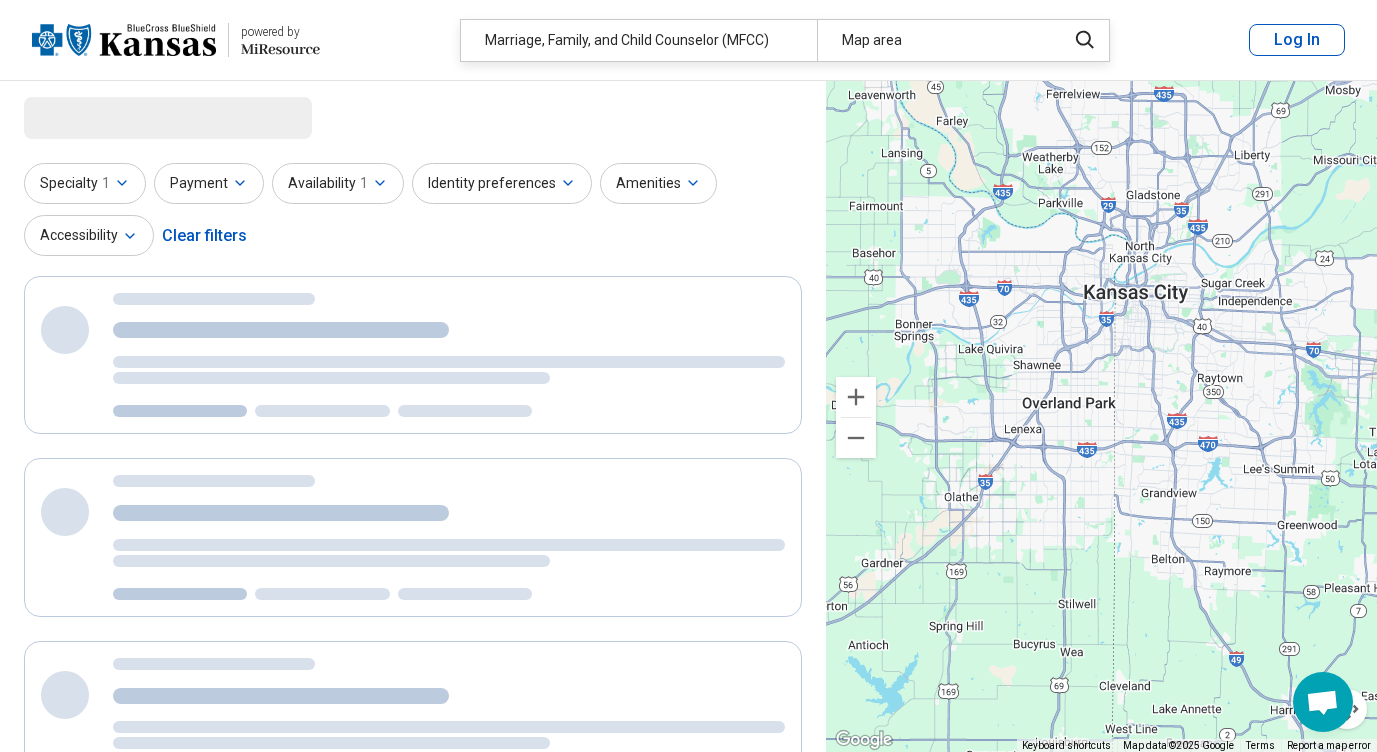 select on "***" 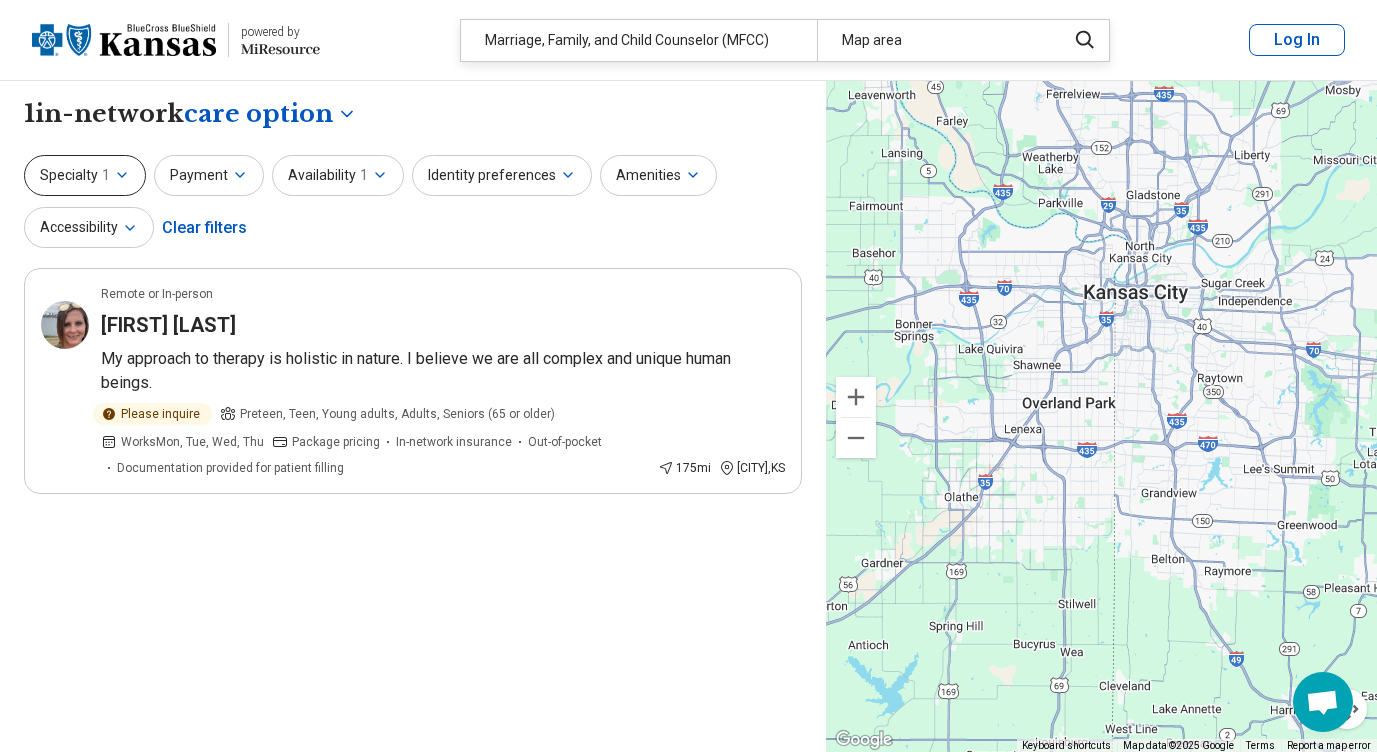 click on "Specialty 1" at bounding box center [85, 175] 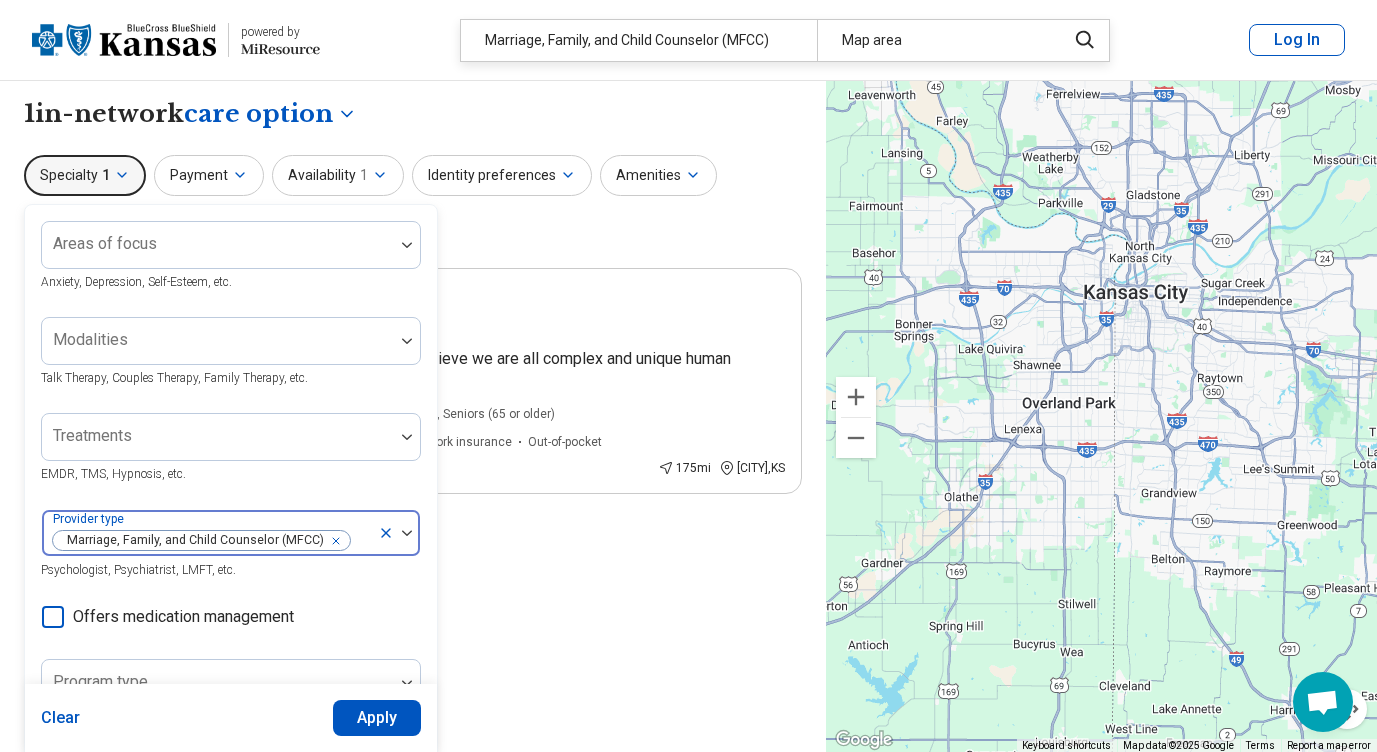 click at bounding box center [332, 541] 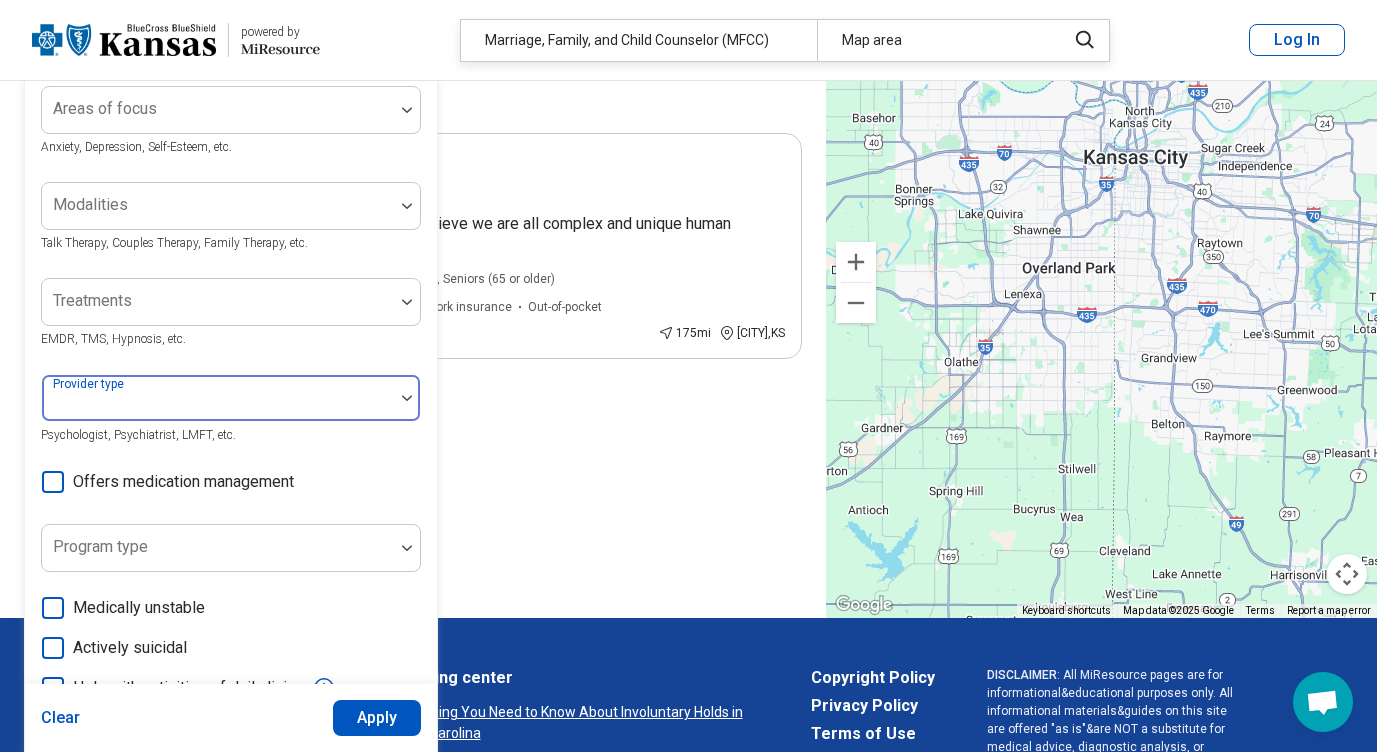 scroll, scrollTop: 100, scrollLeft: 0, axis: vertical 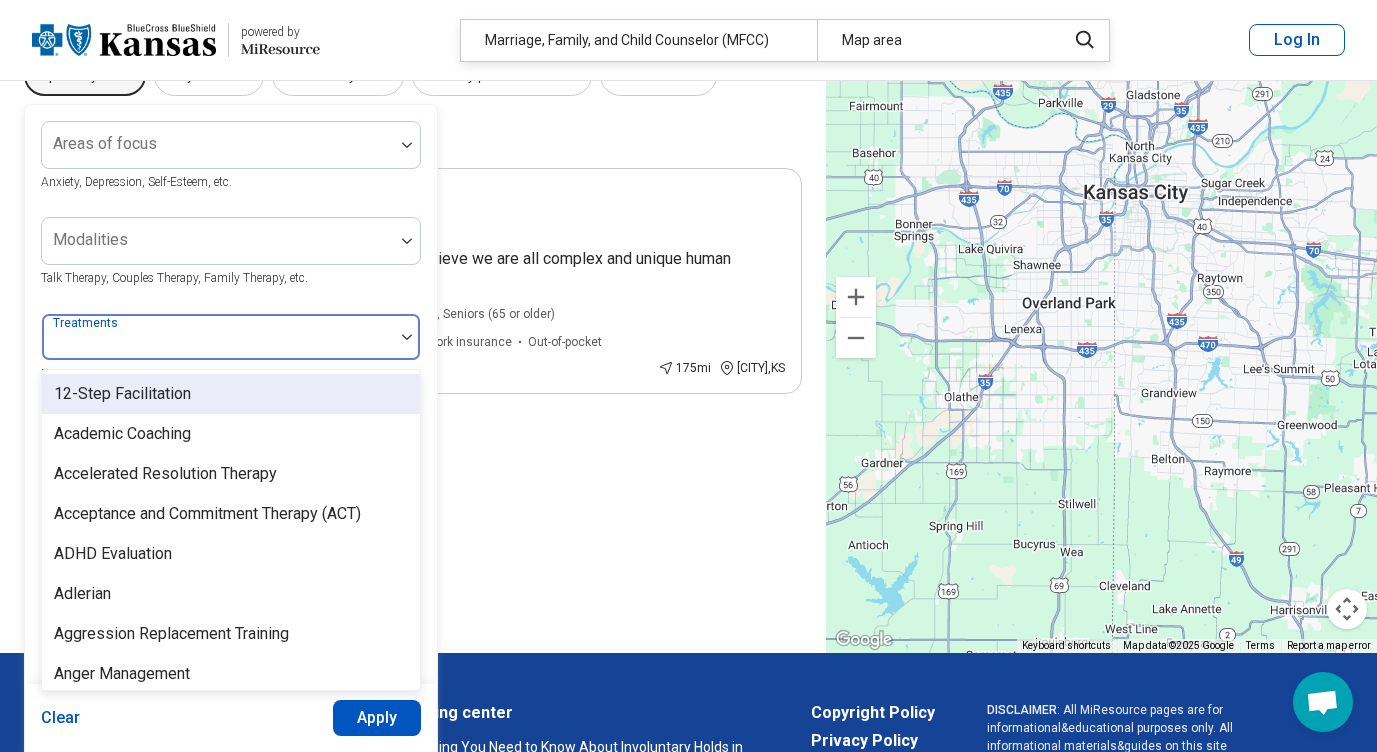 drag, startPoint x: 202, startPoint y: 339, endPoint x: -52, endPoint y: 320, distance: 254.70964 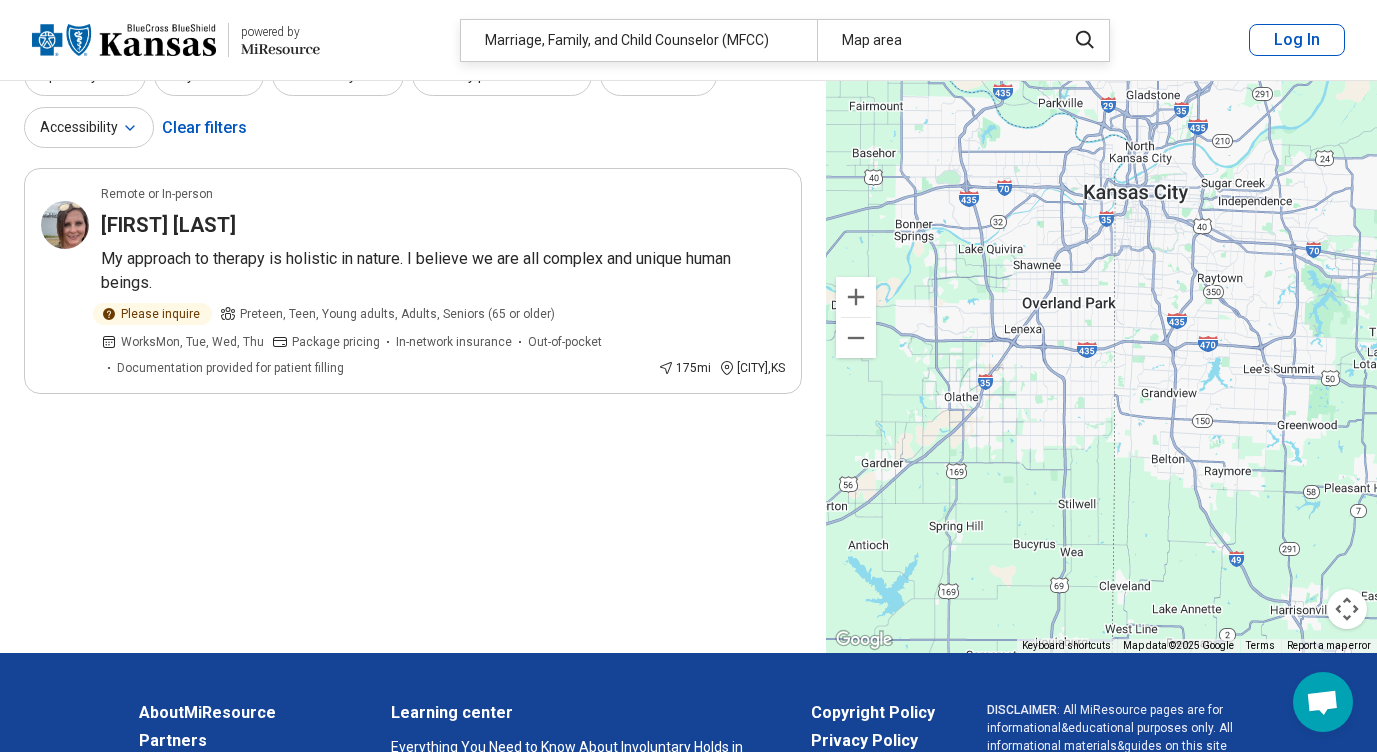 click on "Clear filters" at bounding box center (204, 128) 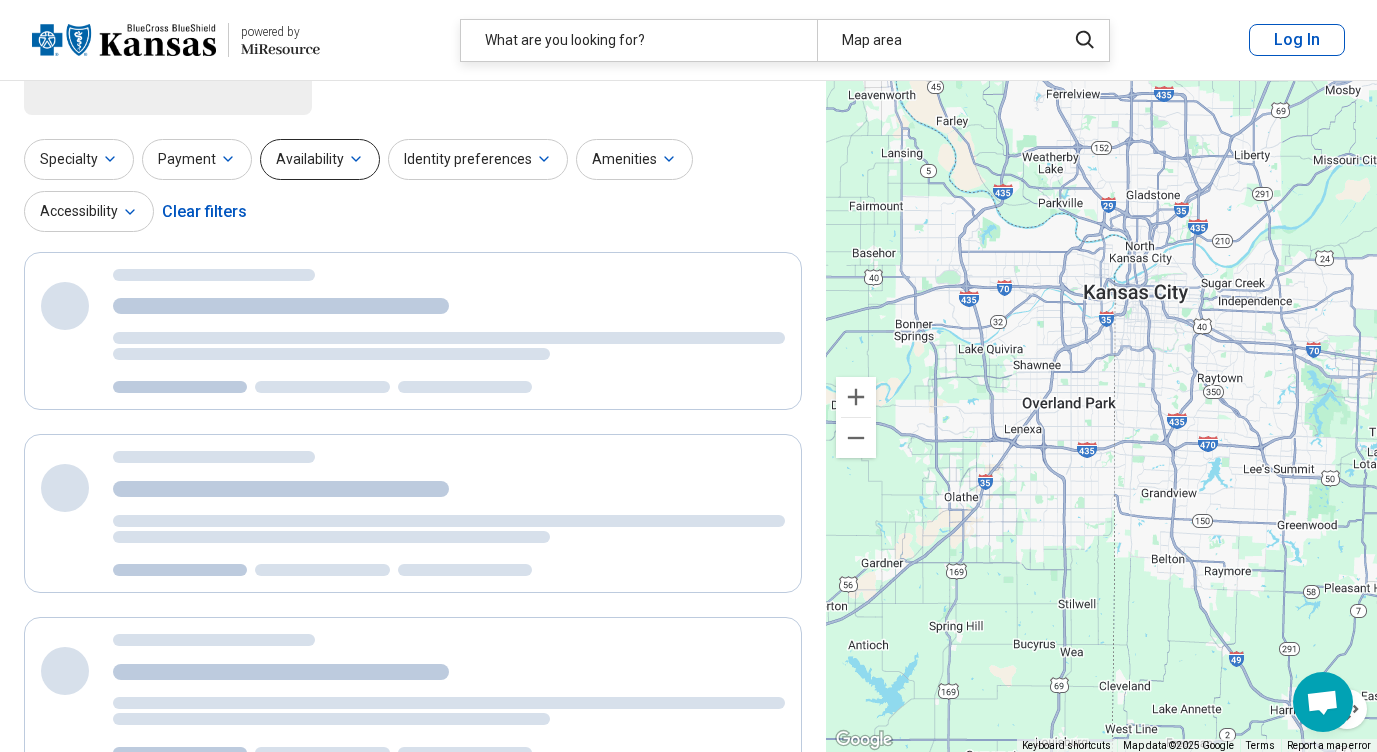 scroll, scrollTop: 0, scrollLeft: 0, axis: both 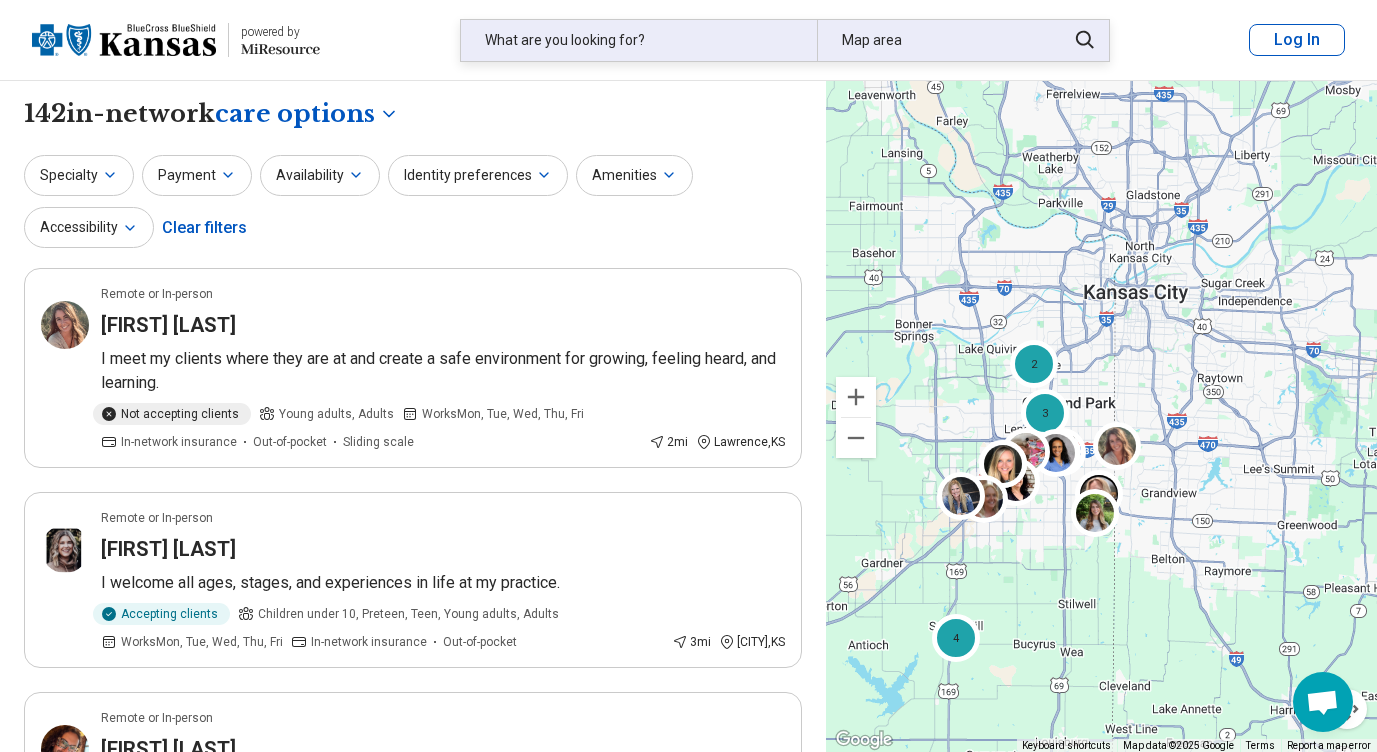 click on "What are you looking for?" at bounding box center (639, 40) 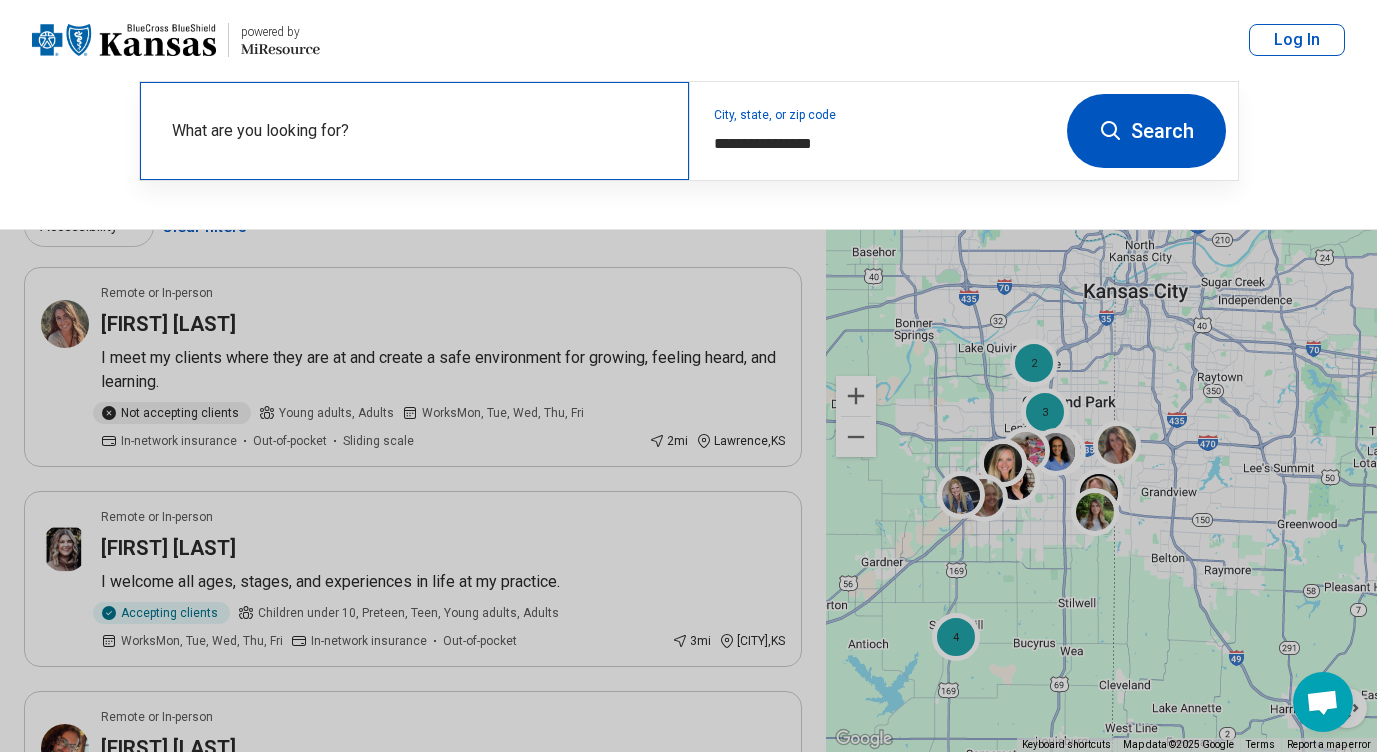 click on "What are you looking for?" at bounding box center (414, 131) 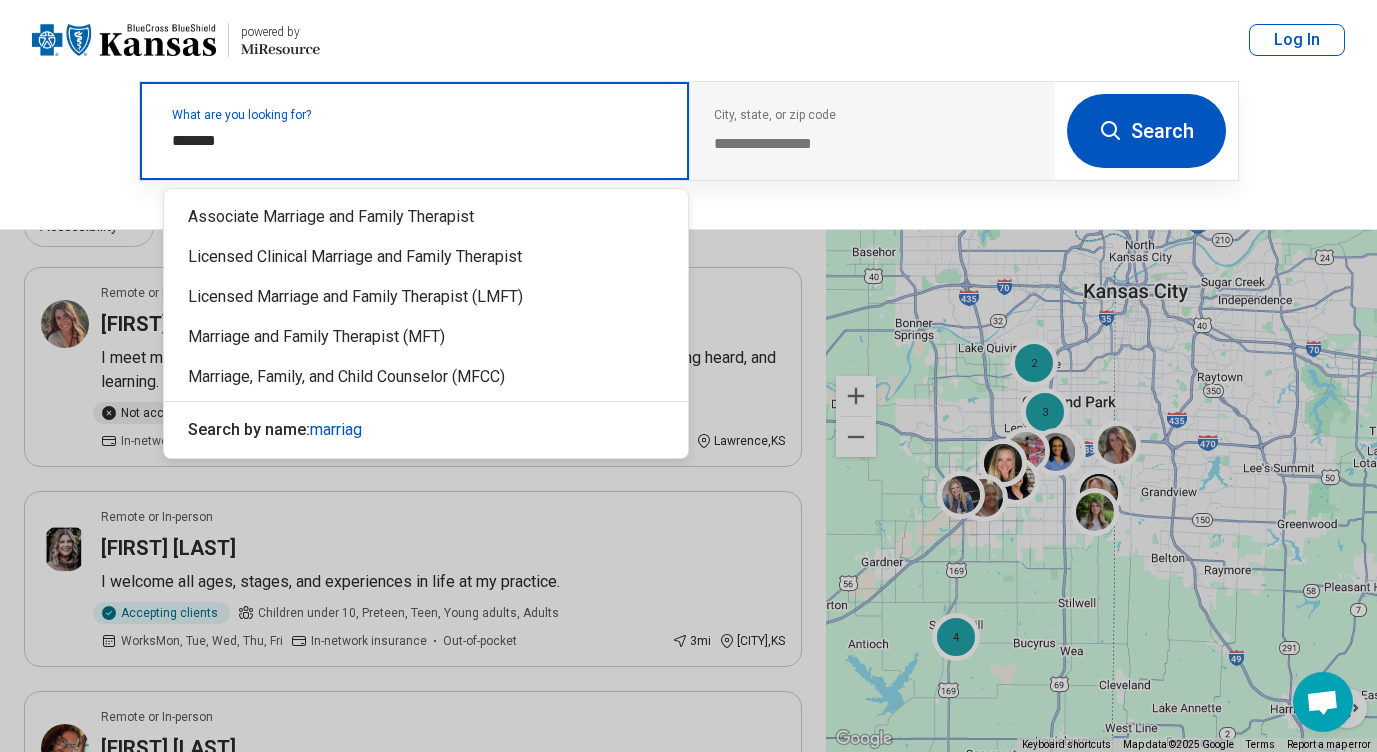 type on "********" 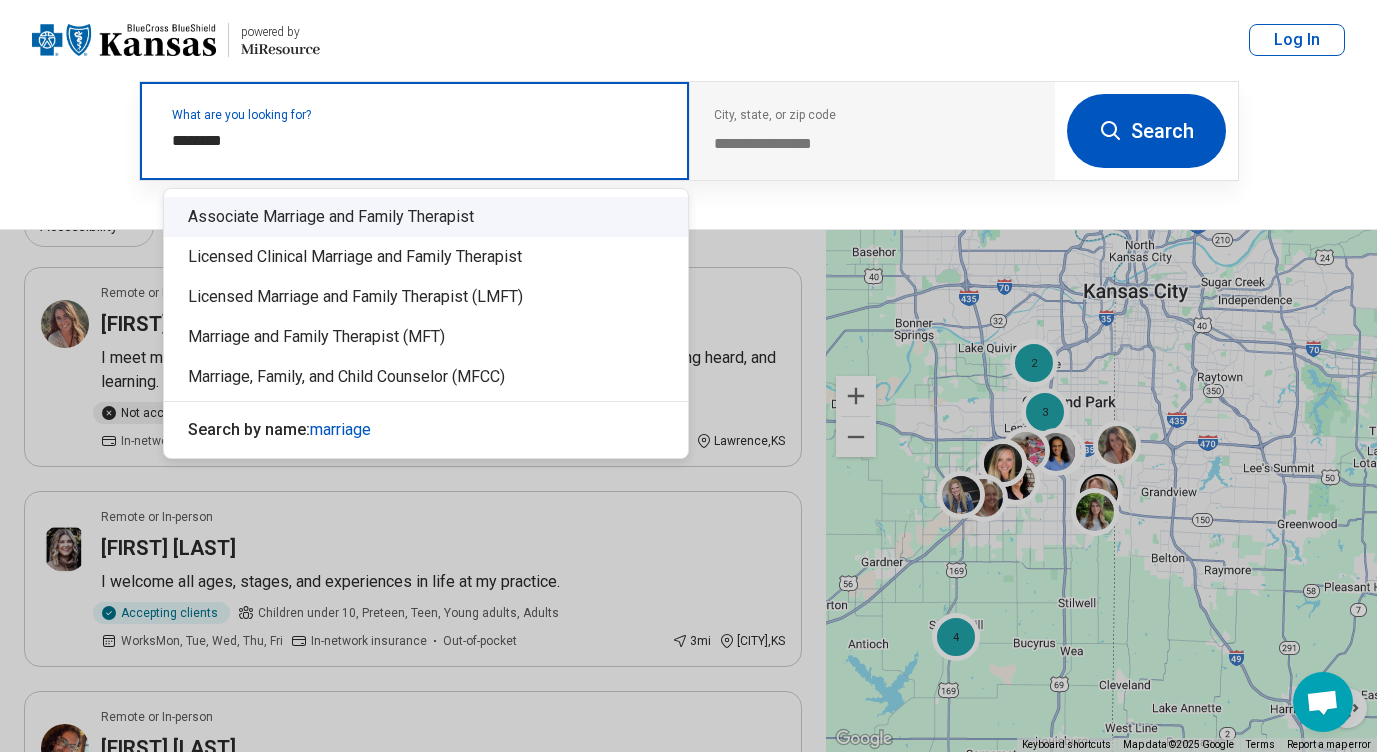 click on "Associate Marriage and Family Therapist" at bounding box center [426, 217] 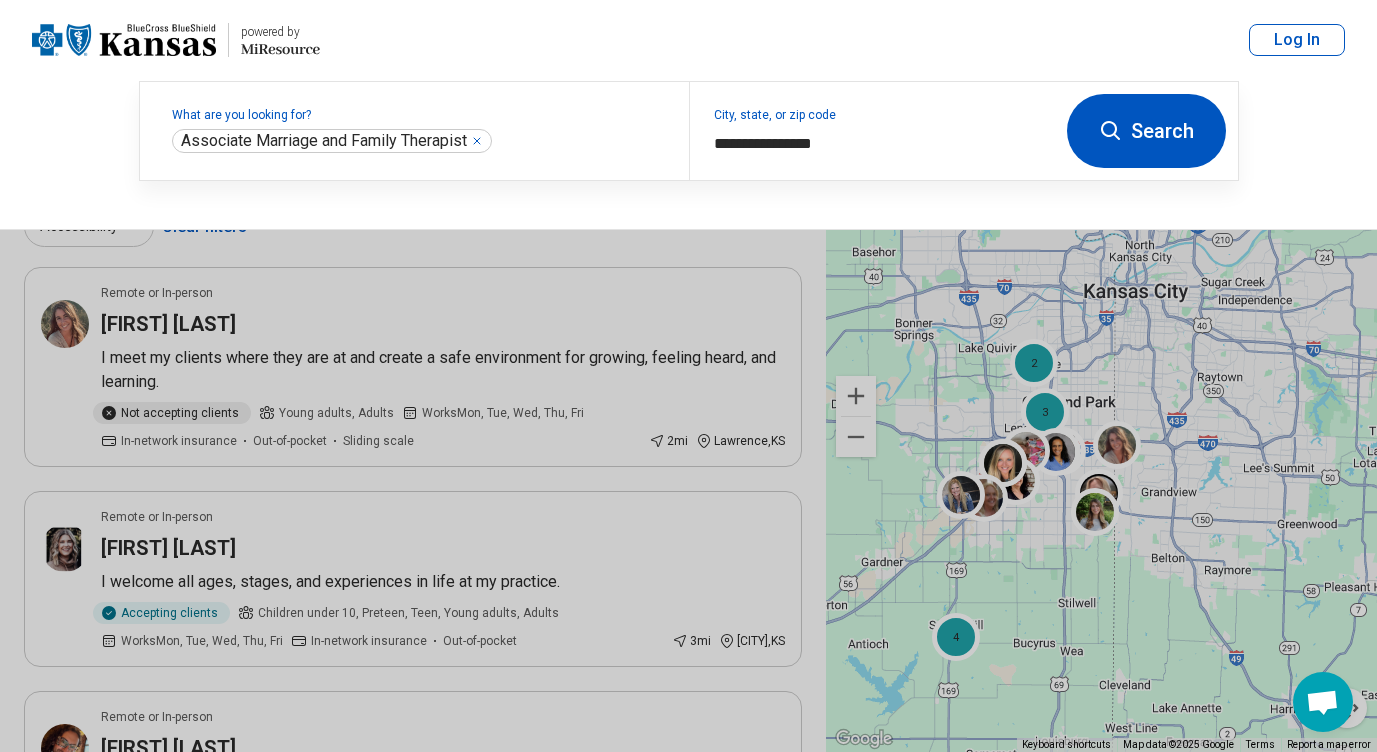 click on "Search" at bounding box center (1146, 131) 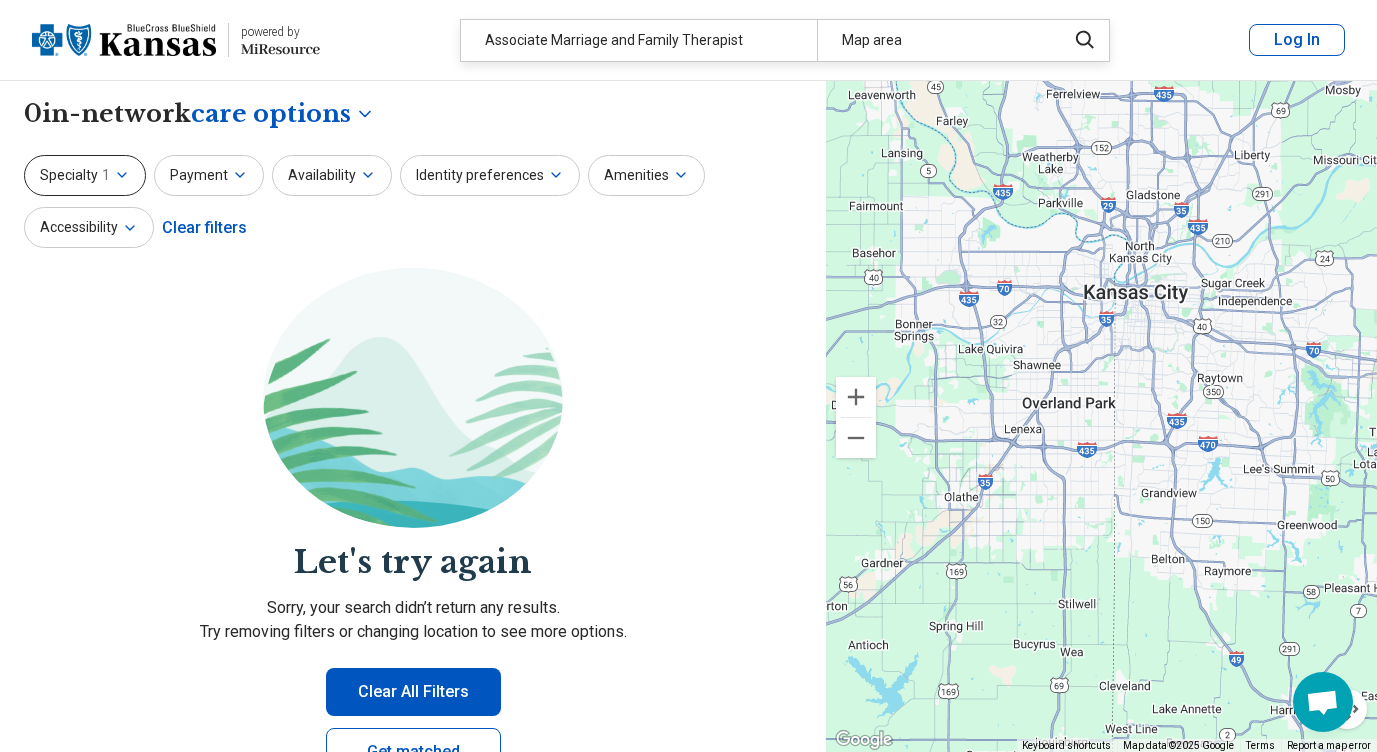 click 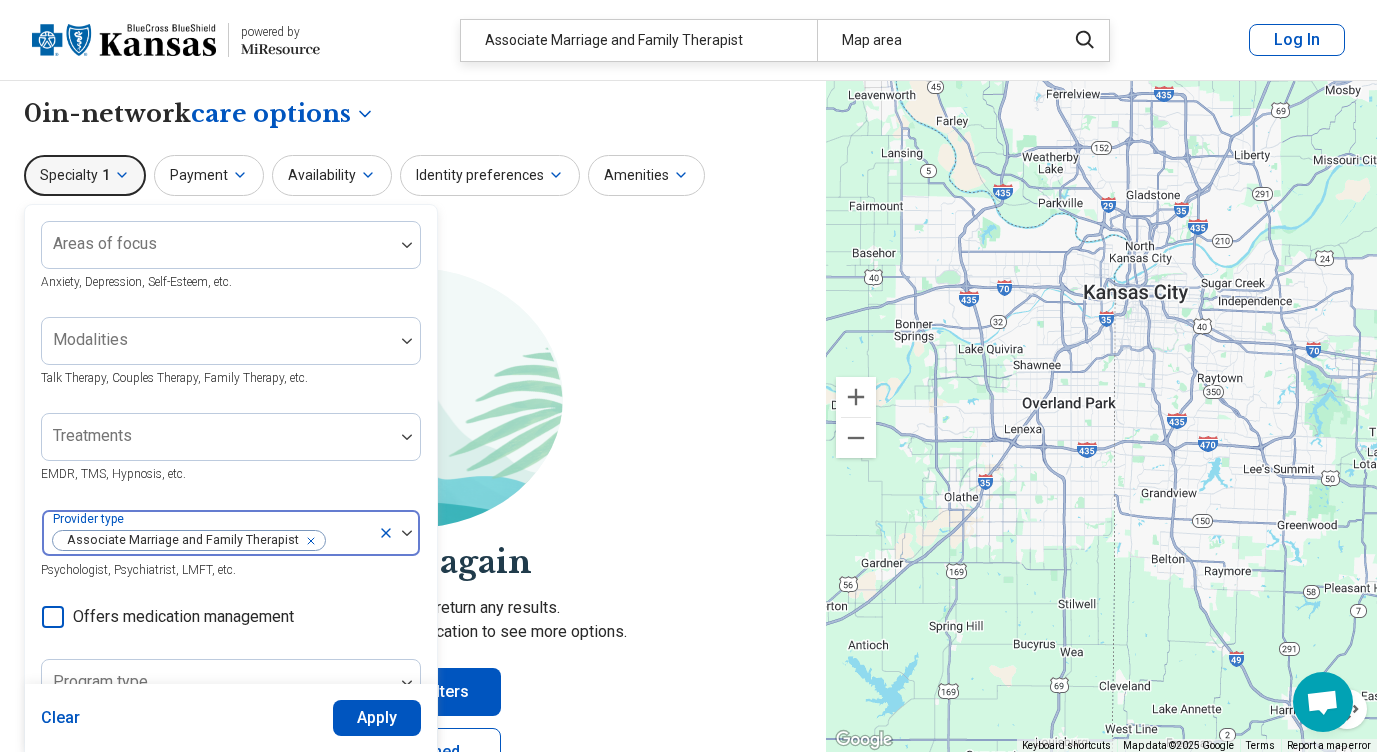 click at bounding box center (307, 541) 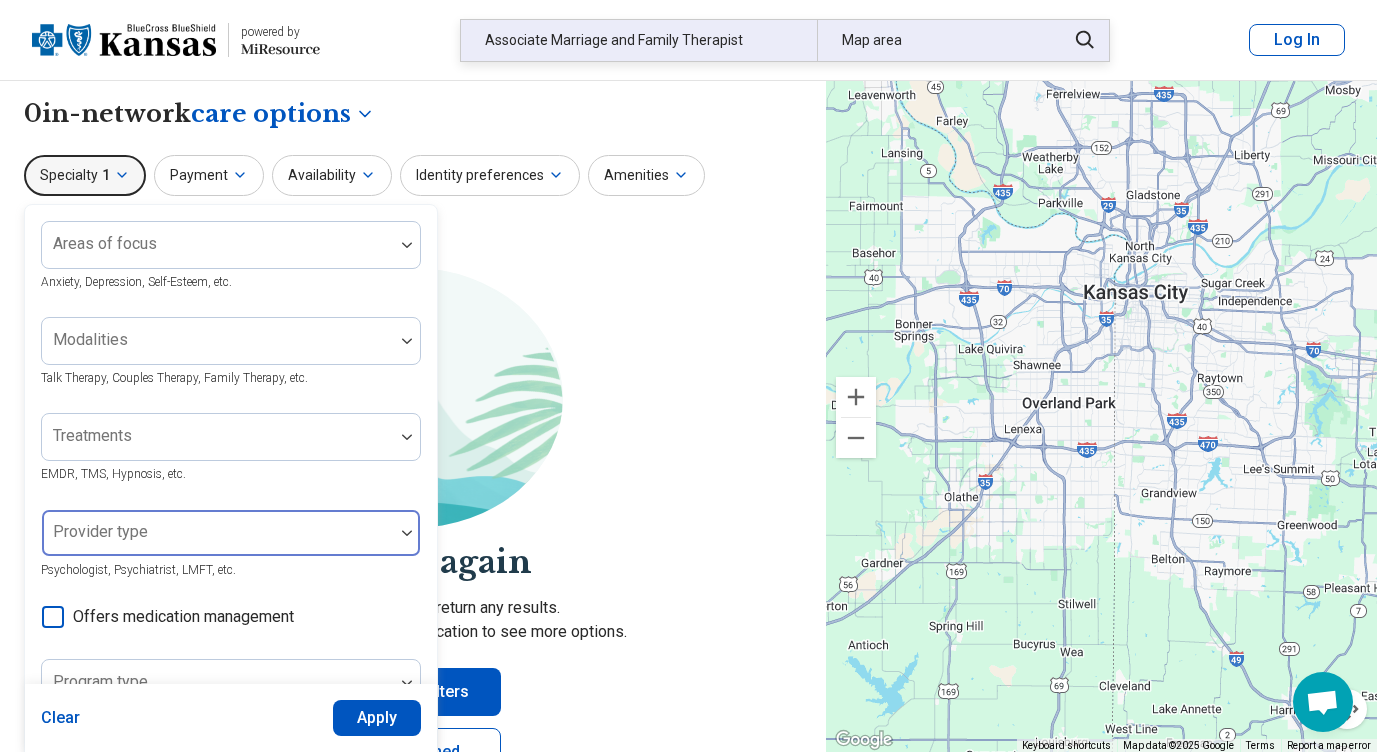 click on "Associate Marriage and Family Therapist" at bounding box center (639, 40) 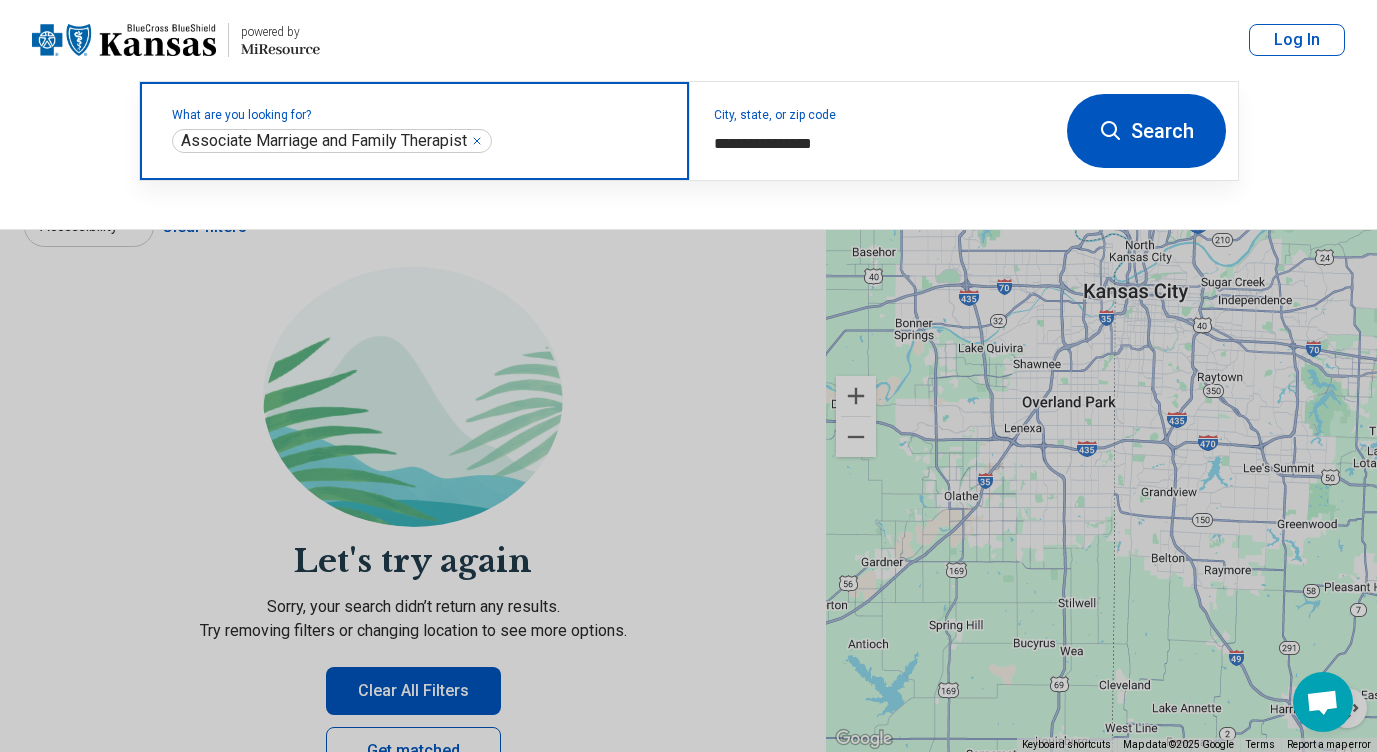 click 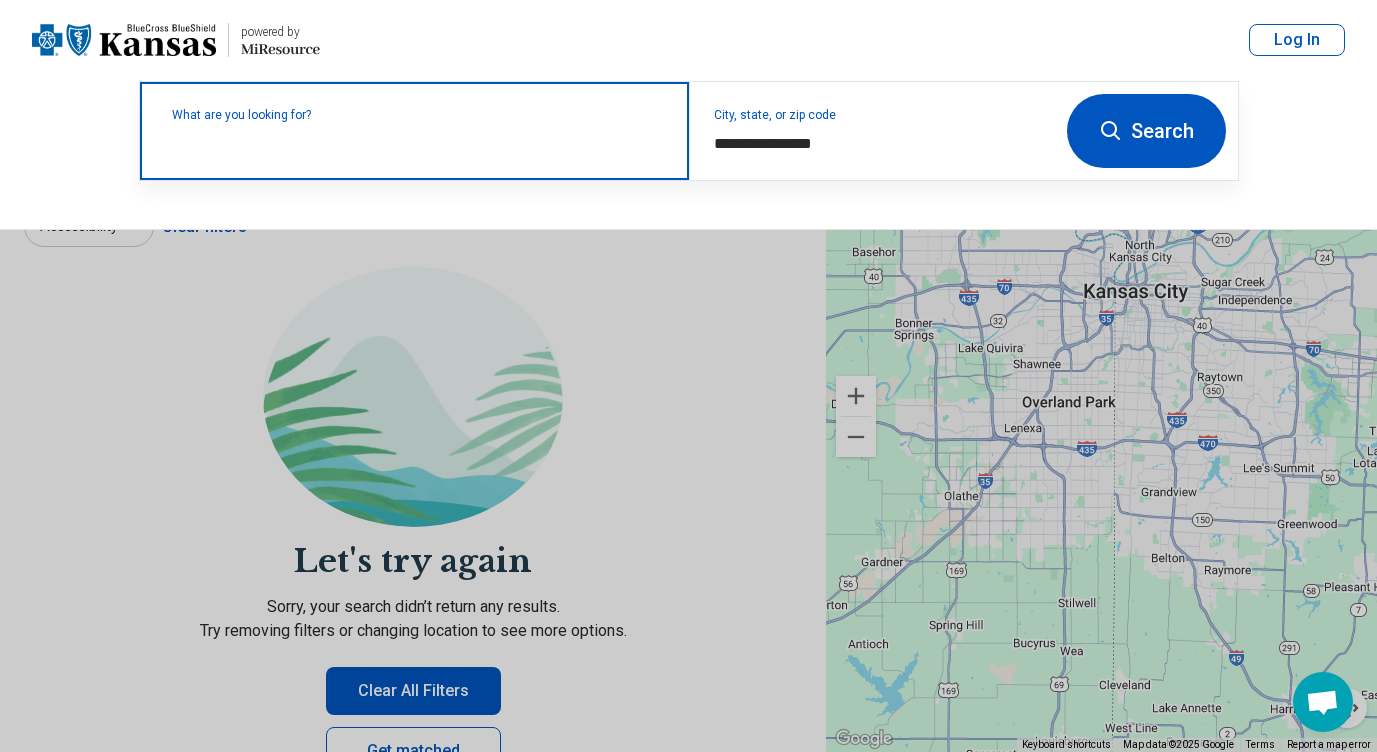 click on "What are you looking for?" at bounding box center [418, 115] 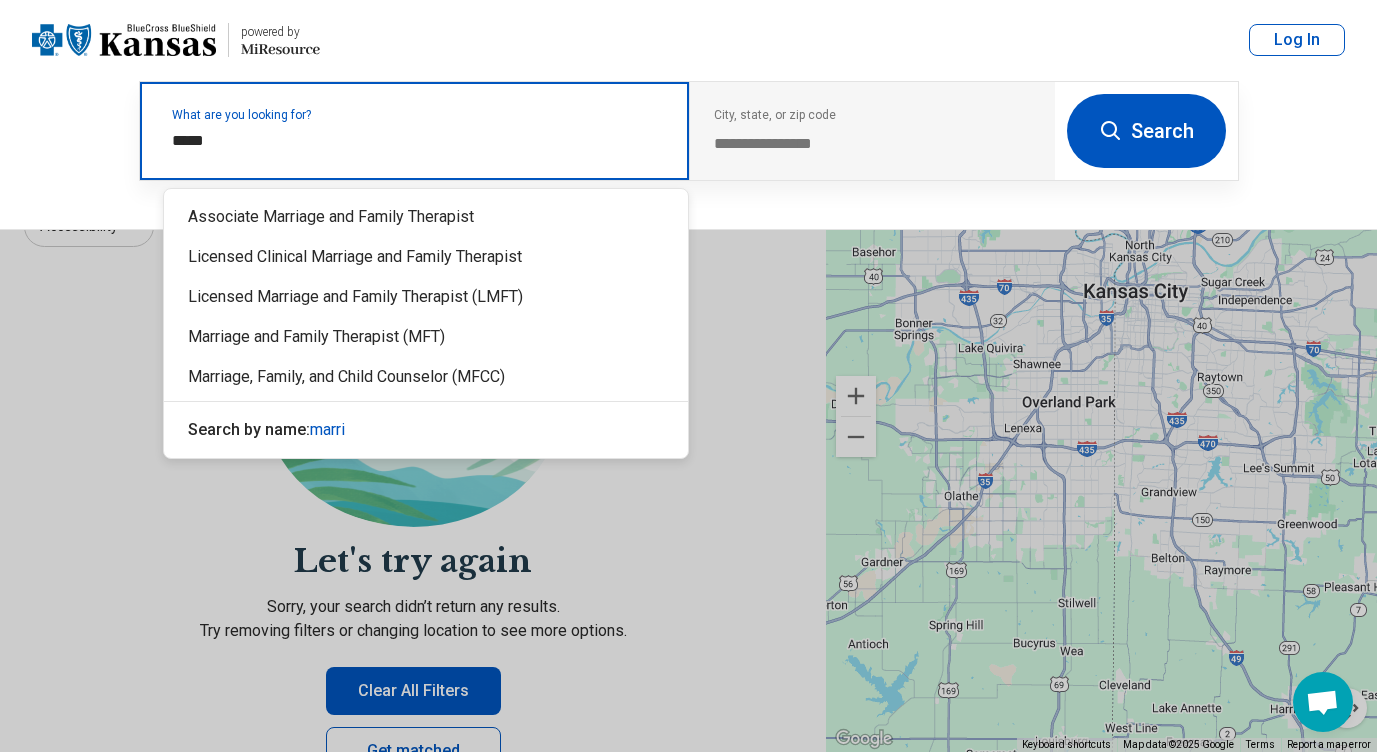 type on "******" 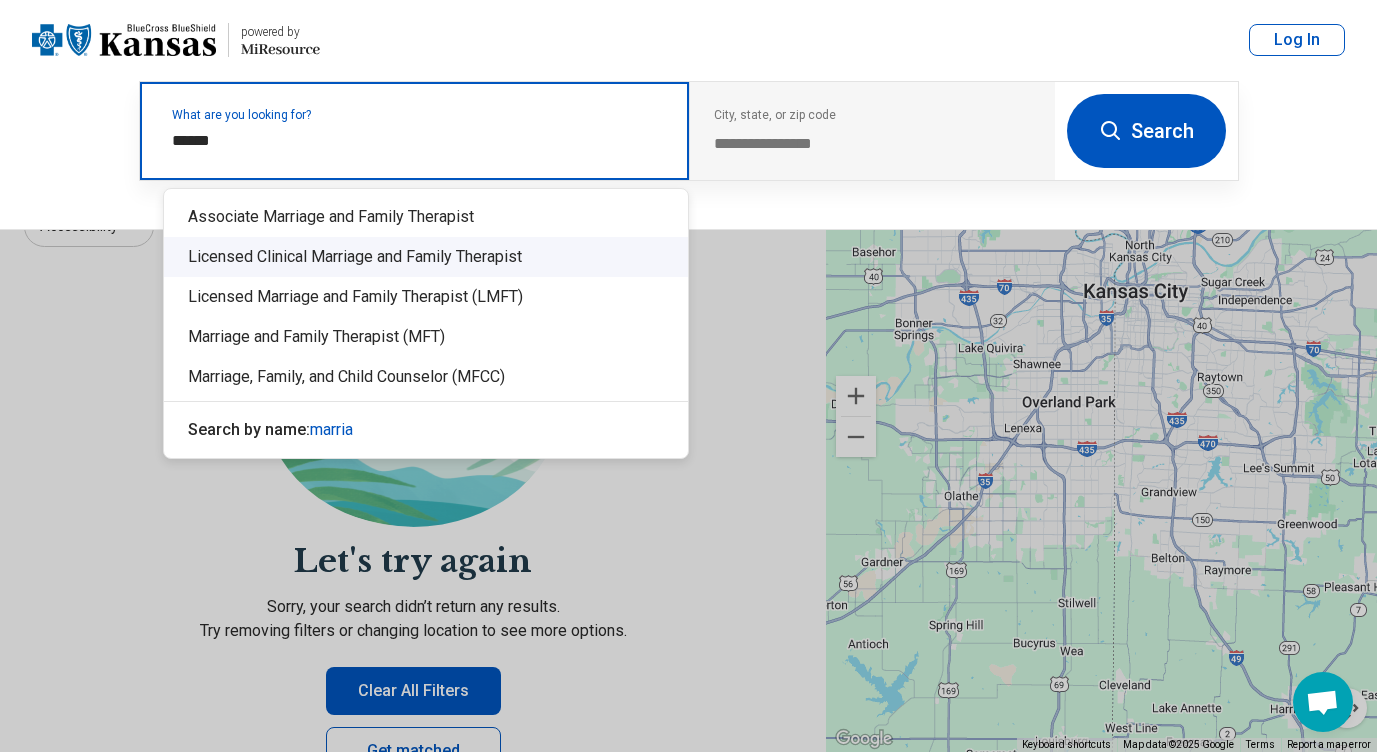 click on "Licensed Clinical Marriage and Family Therapist" at bounding box center [426, 257] 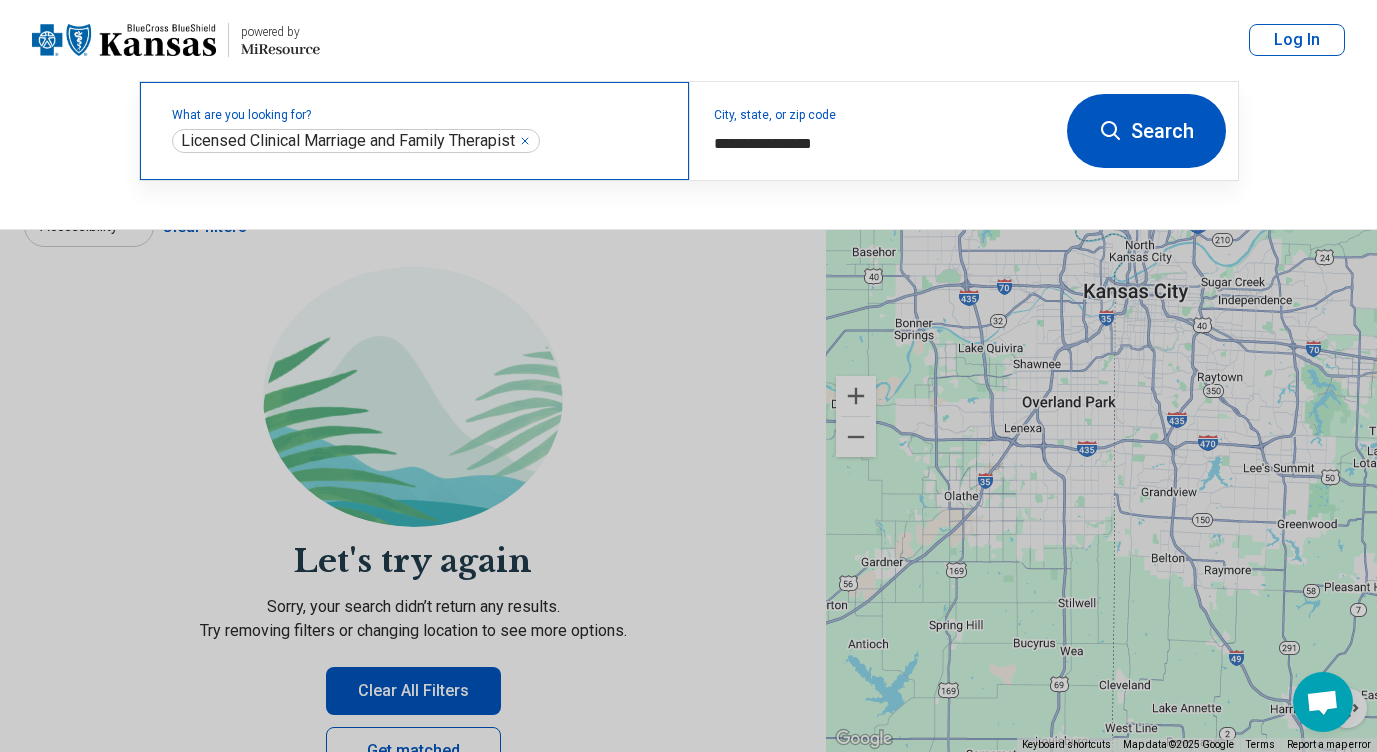 click on "Search" at bounding box center (1146, 131) 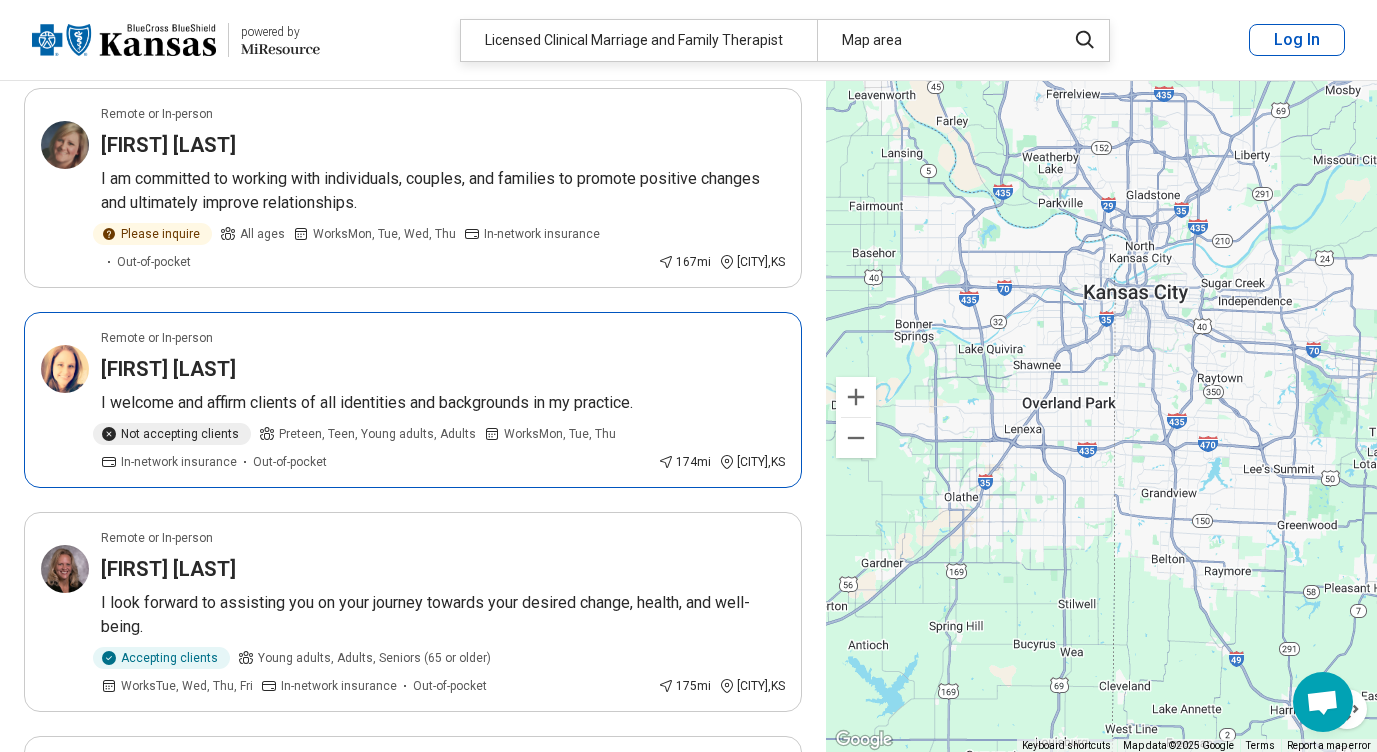 scroll, scrollTop: 2200, scrollLeft: 0, axis: vertical 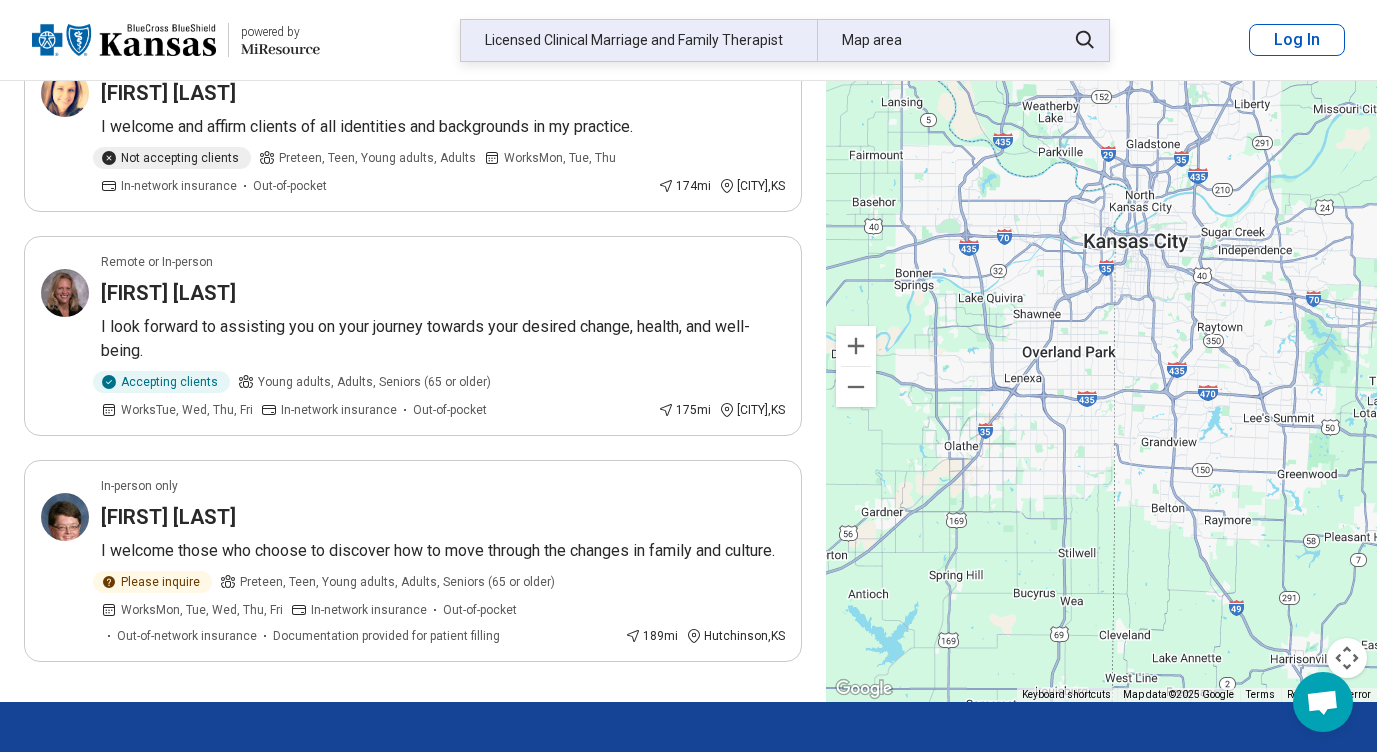 click on "Licensed Clinical Marriage and Family Therapist" at bounding box center (639, 40) 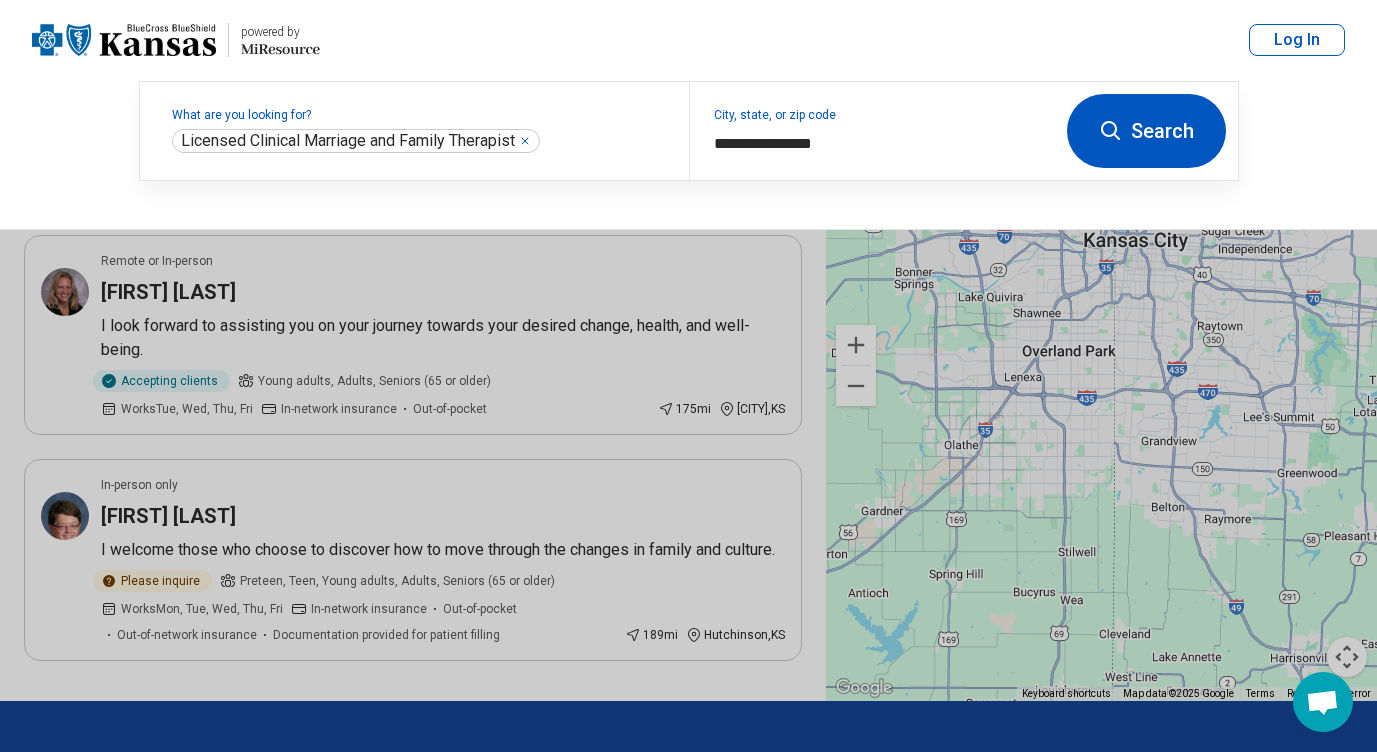 scroll, scrollTop: 2199, scrollLeft: 0, axis: vertical 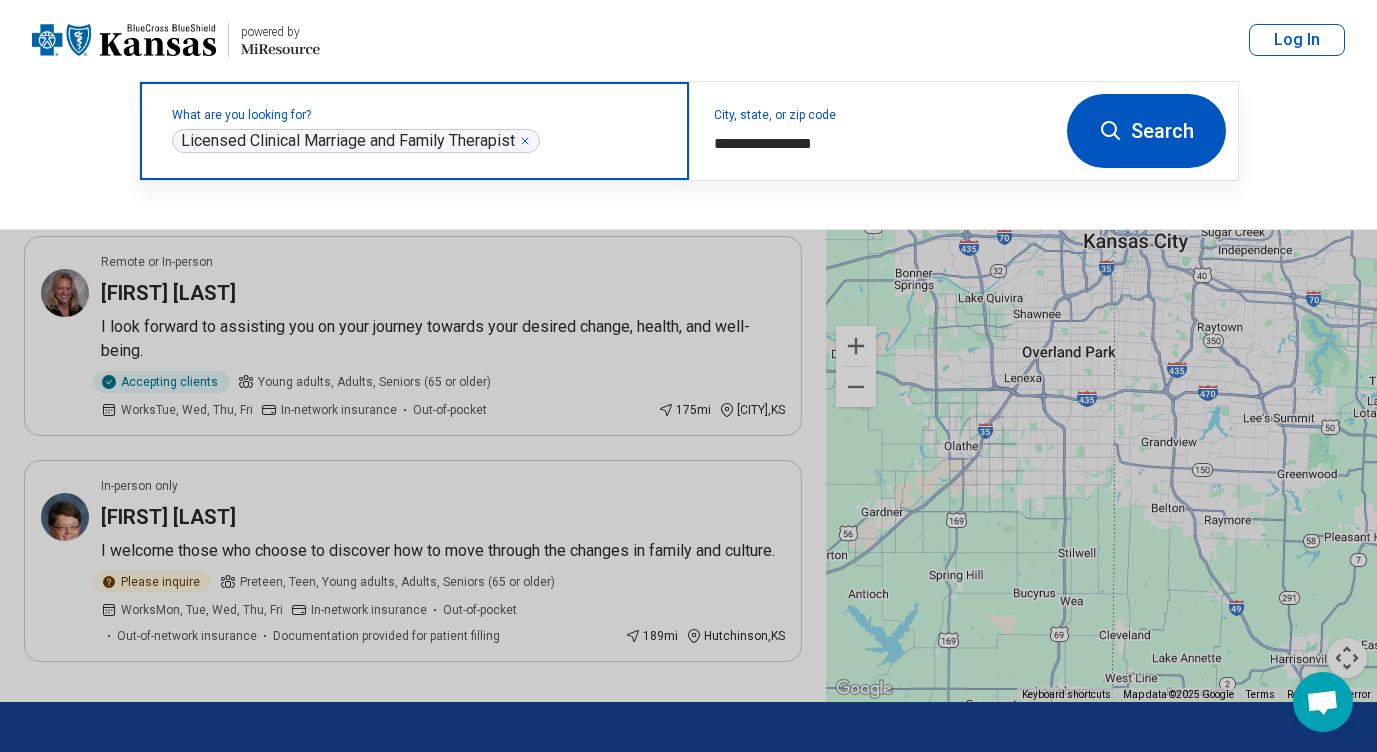 click 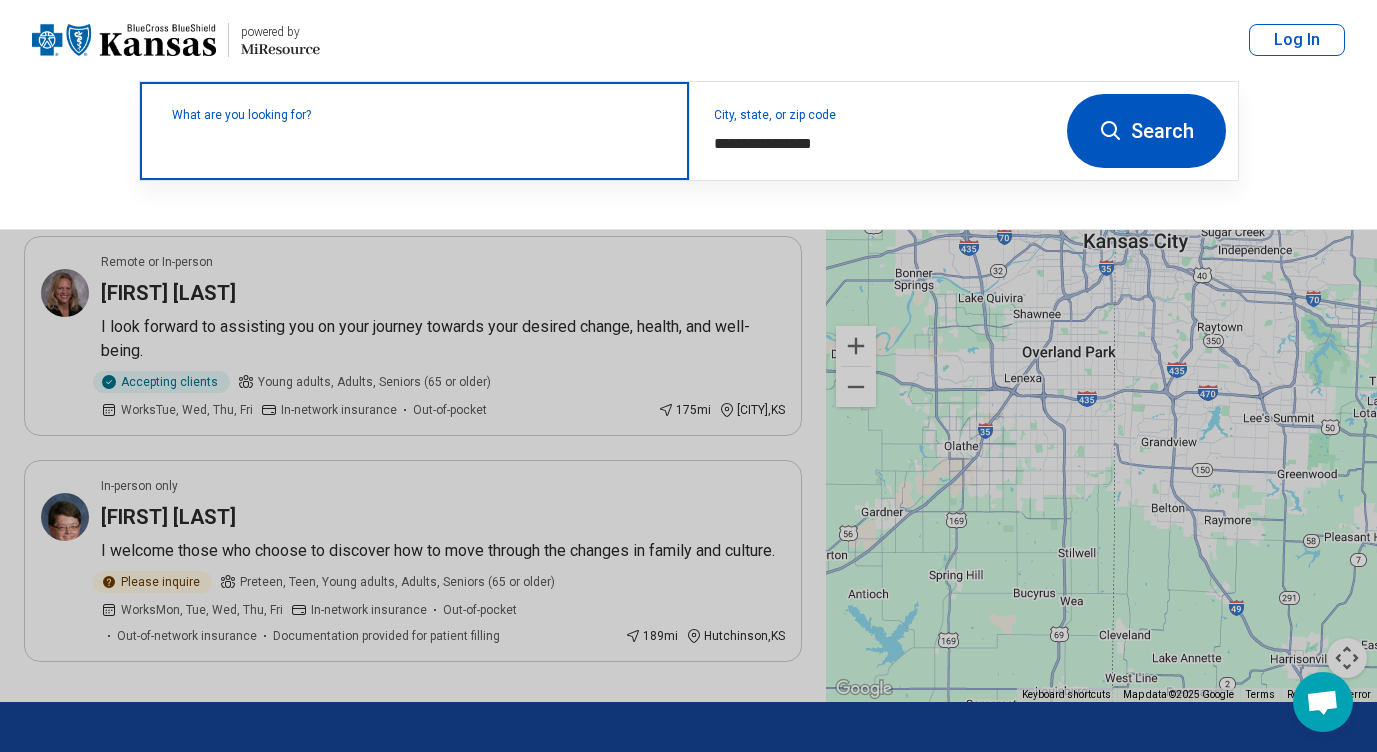 click at bounding box center [418, 141] 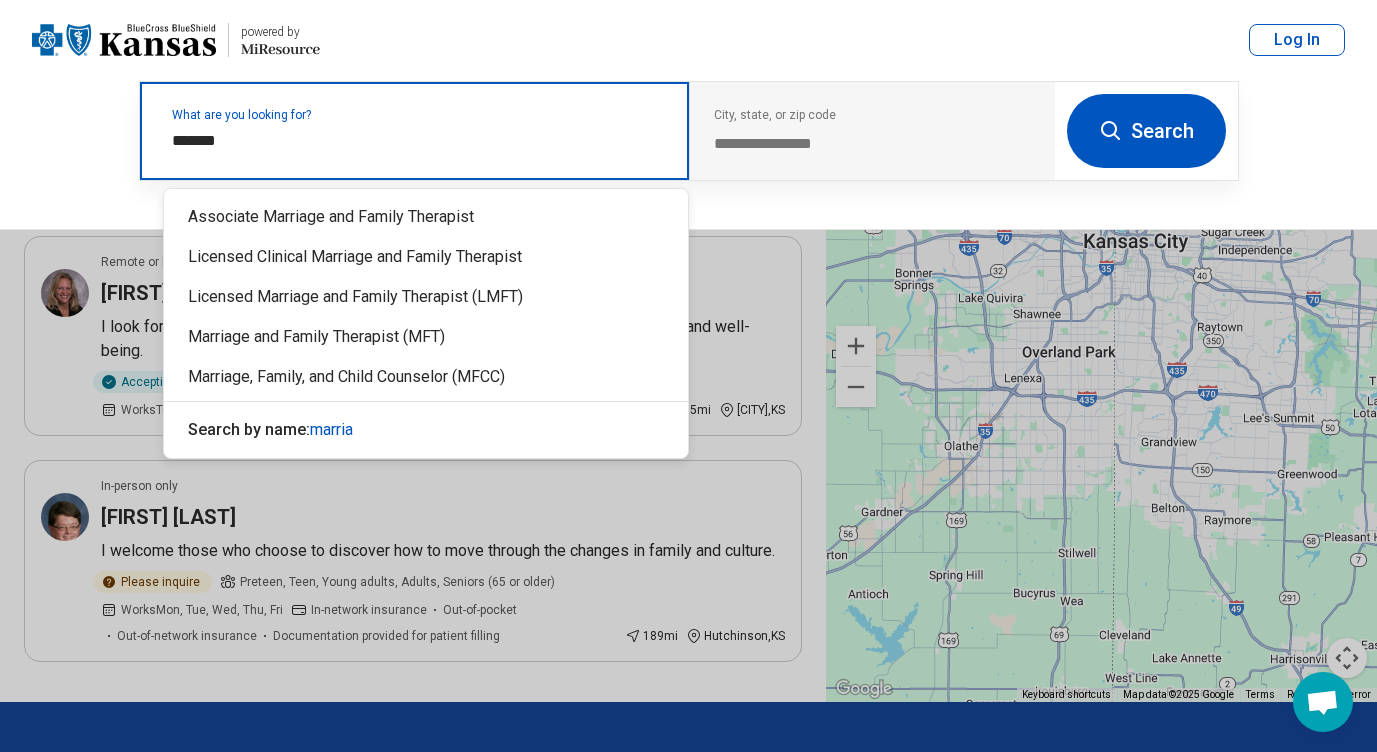 type on "********" 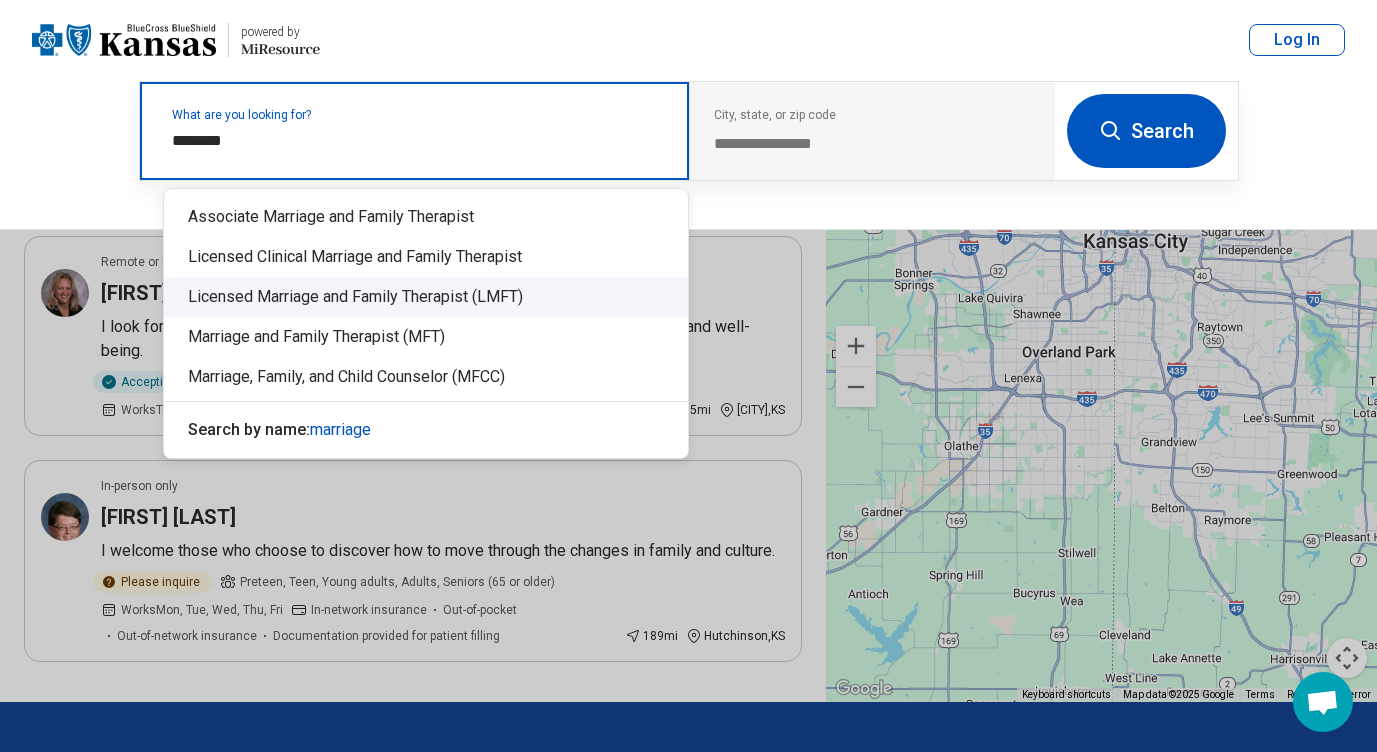 click on "Licensed Marriage and Family Therapist (LMFT)" at bounding box center [426, 297] 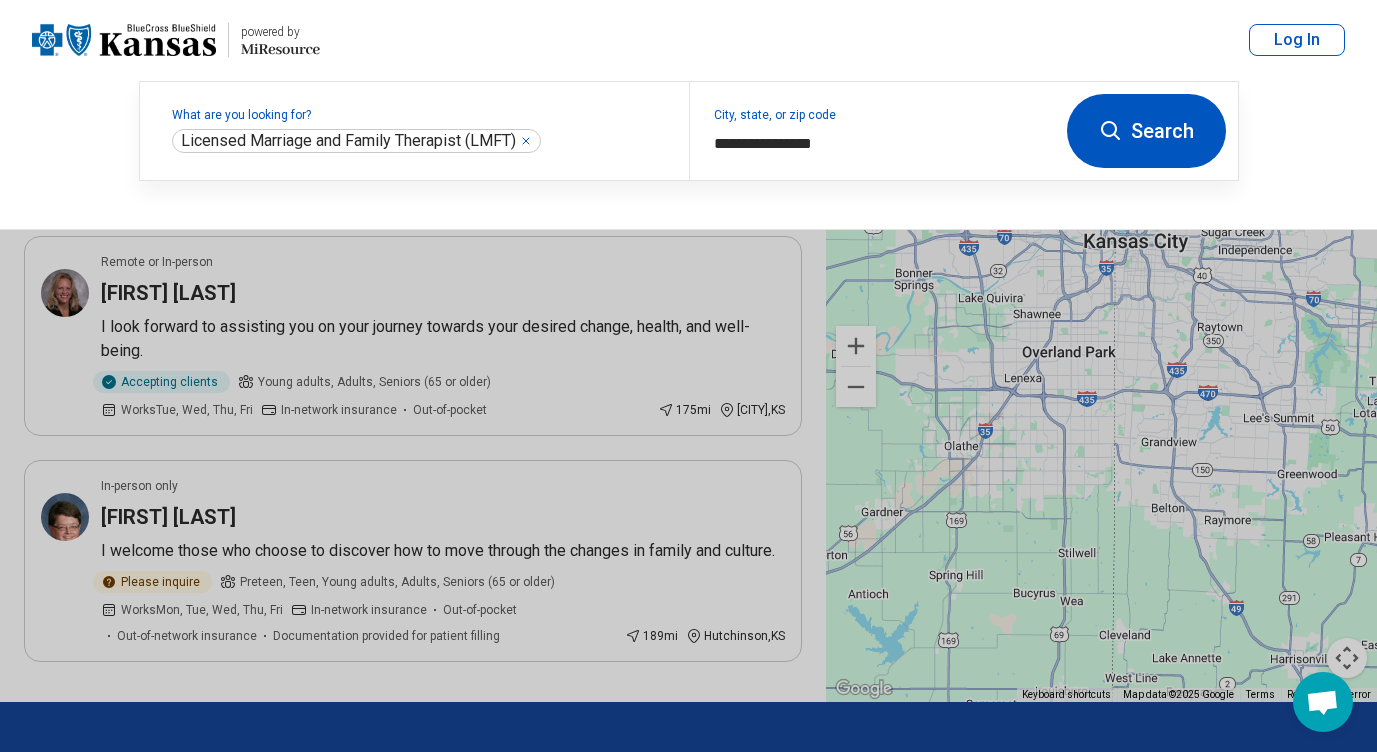 click on "Search" at bounding box center [1146, 131] 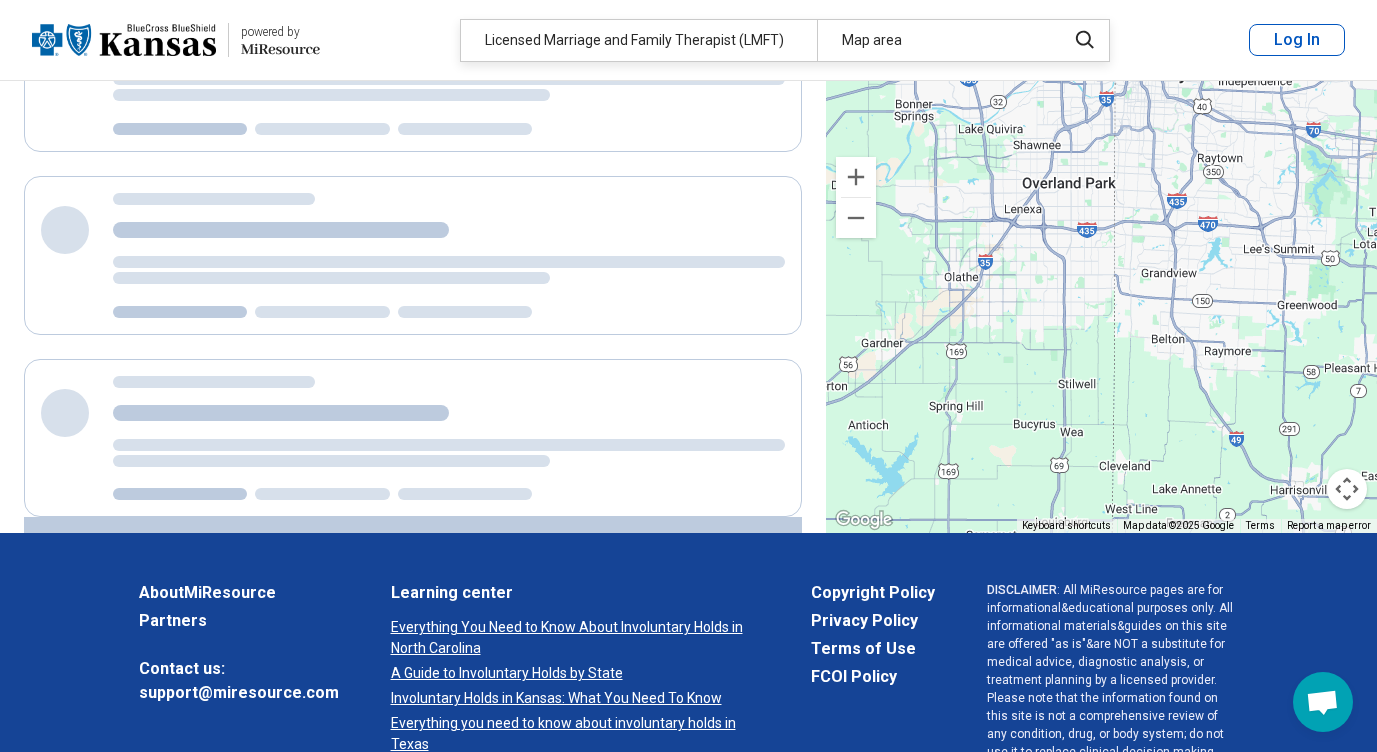 scroll, scrollTop: 453, scrollLeft: 0, axis: vertical 